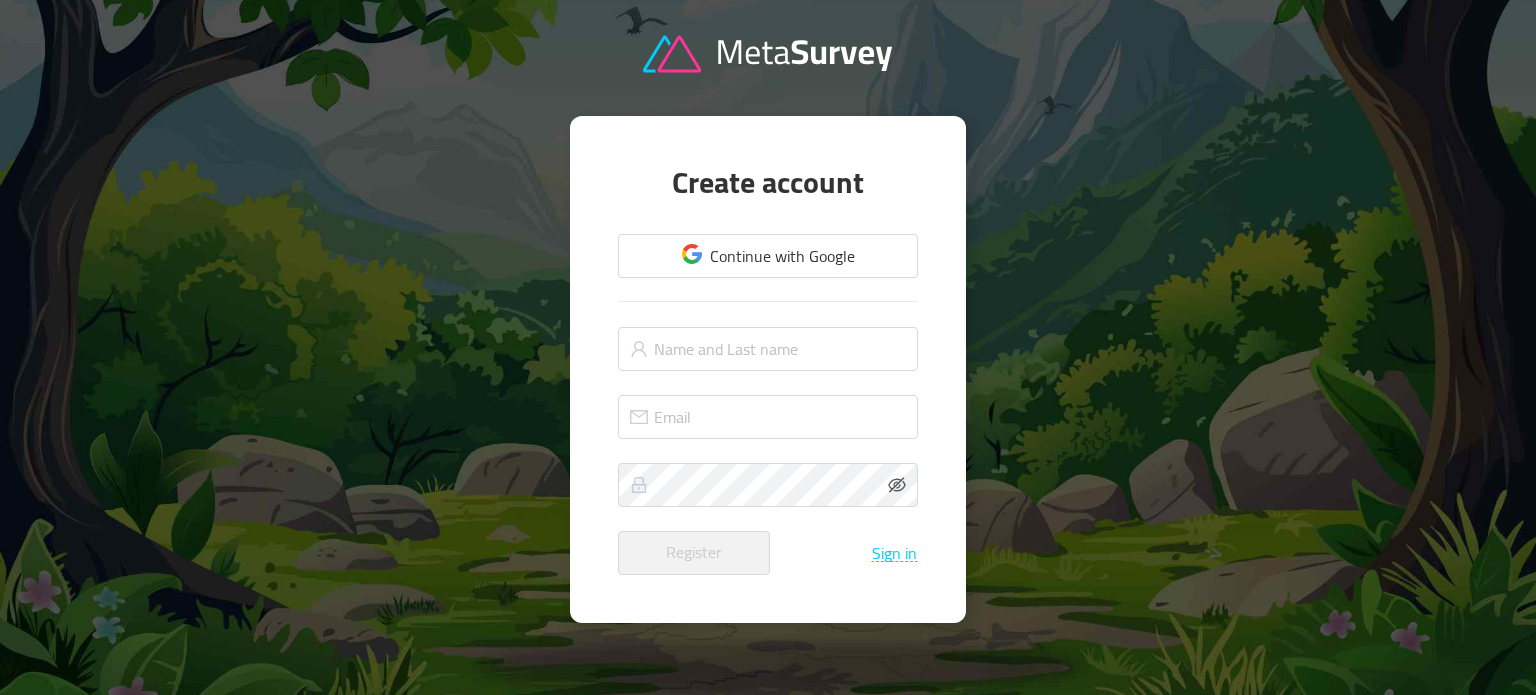 scroll, scrollTop: 0, scrollLeft: 0, axis: both 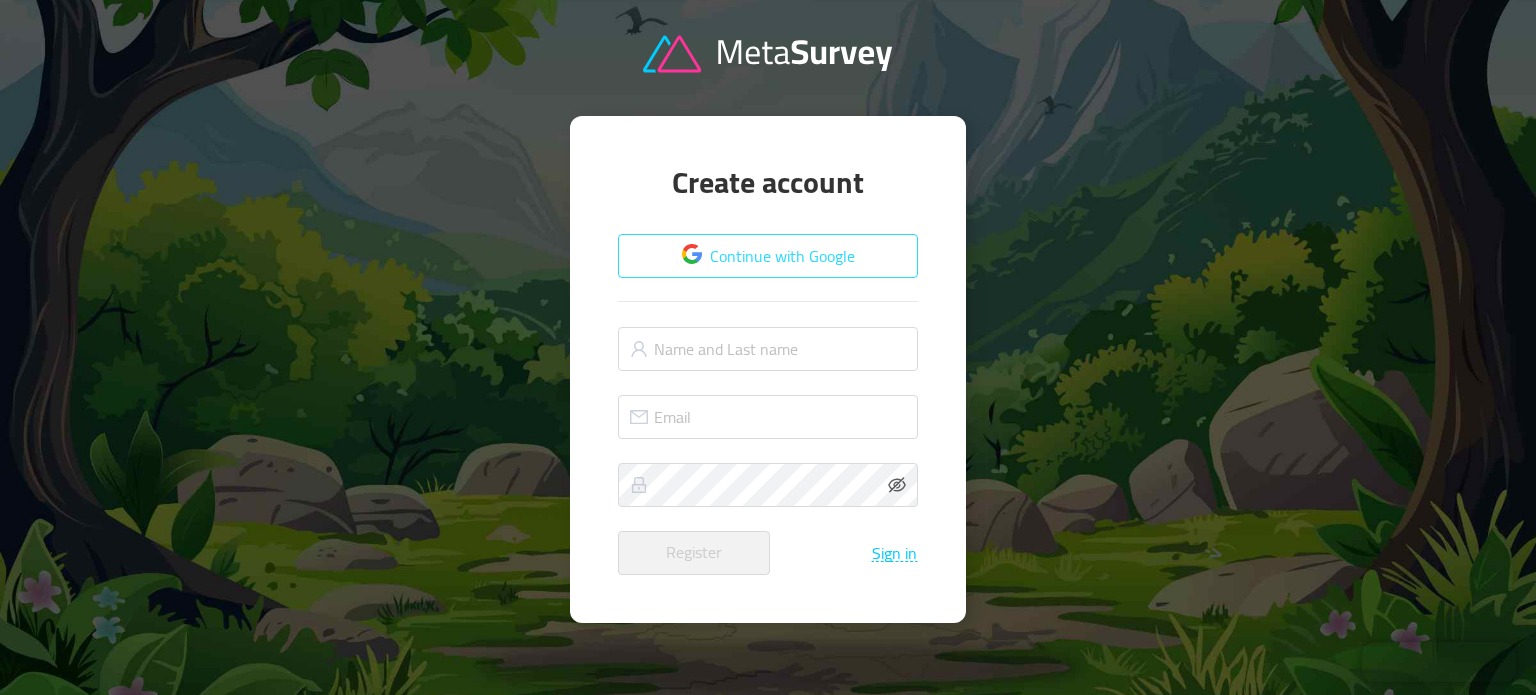 click on "Continue with Google" at bounding box center [768, 256] 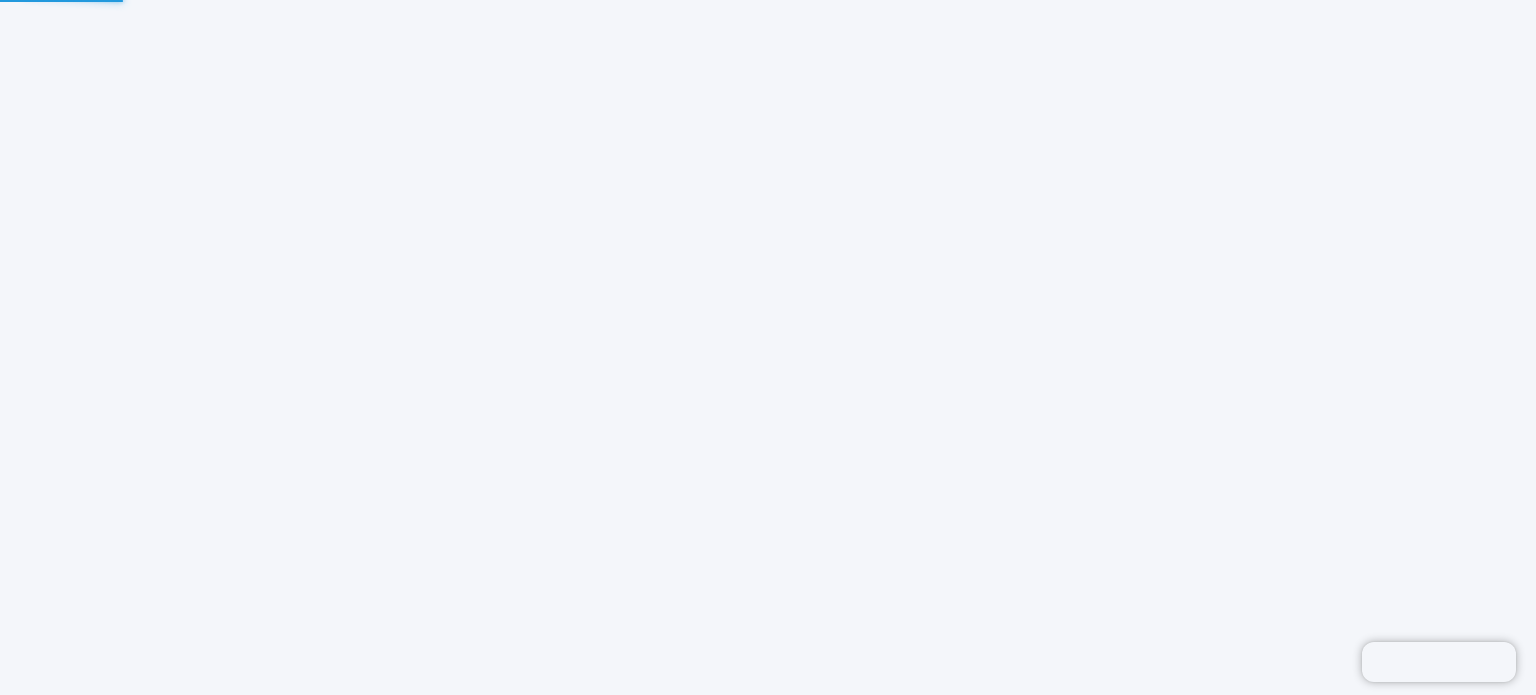 scroll, scrollTop: 0, scrollLeft: 0, axis: both 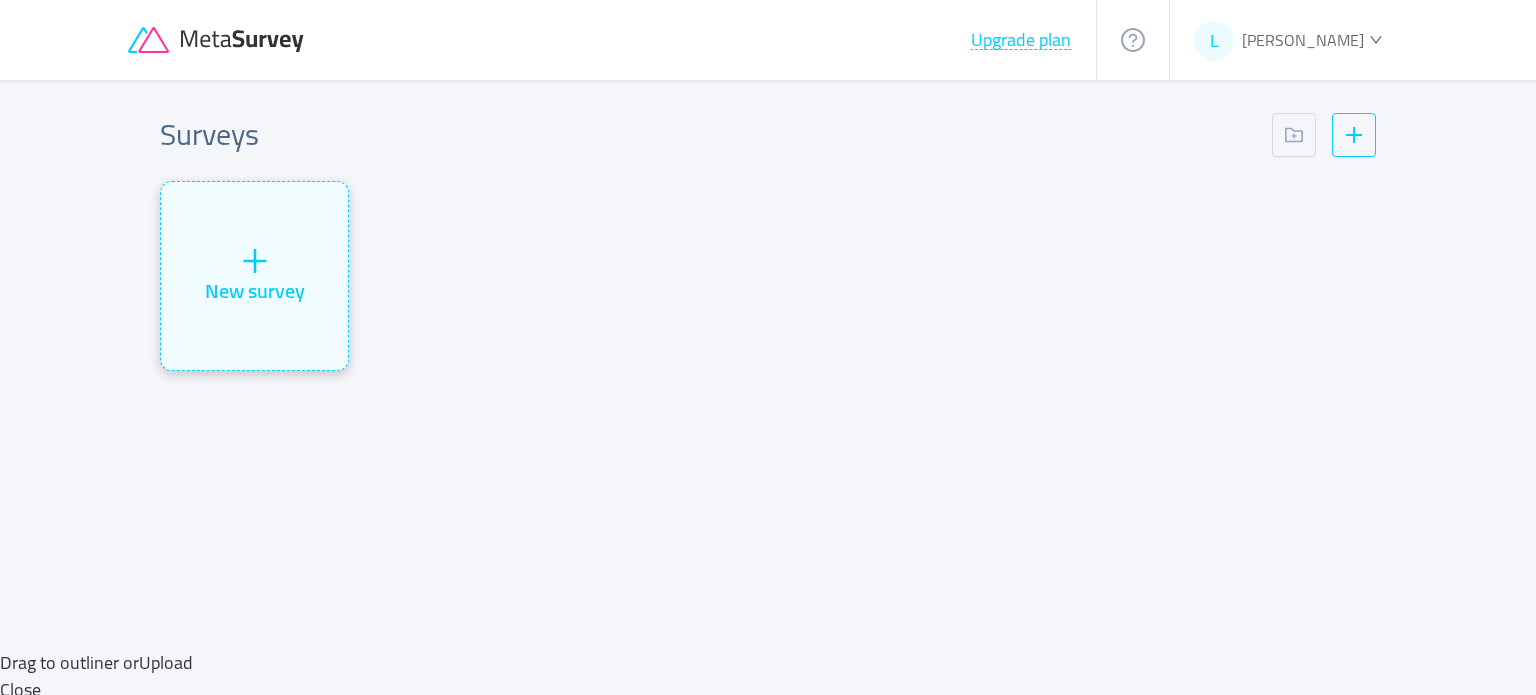 click on "New survey" at bounding box center [255, 291] 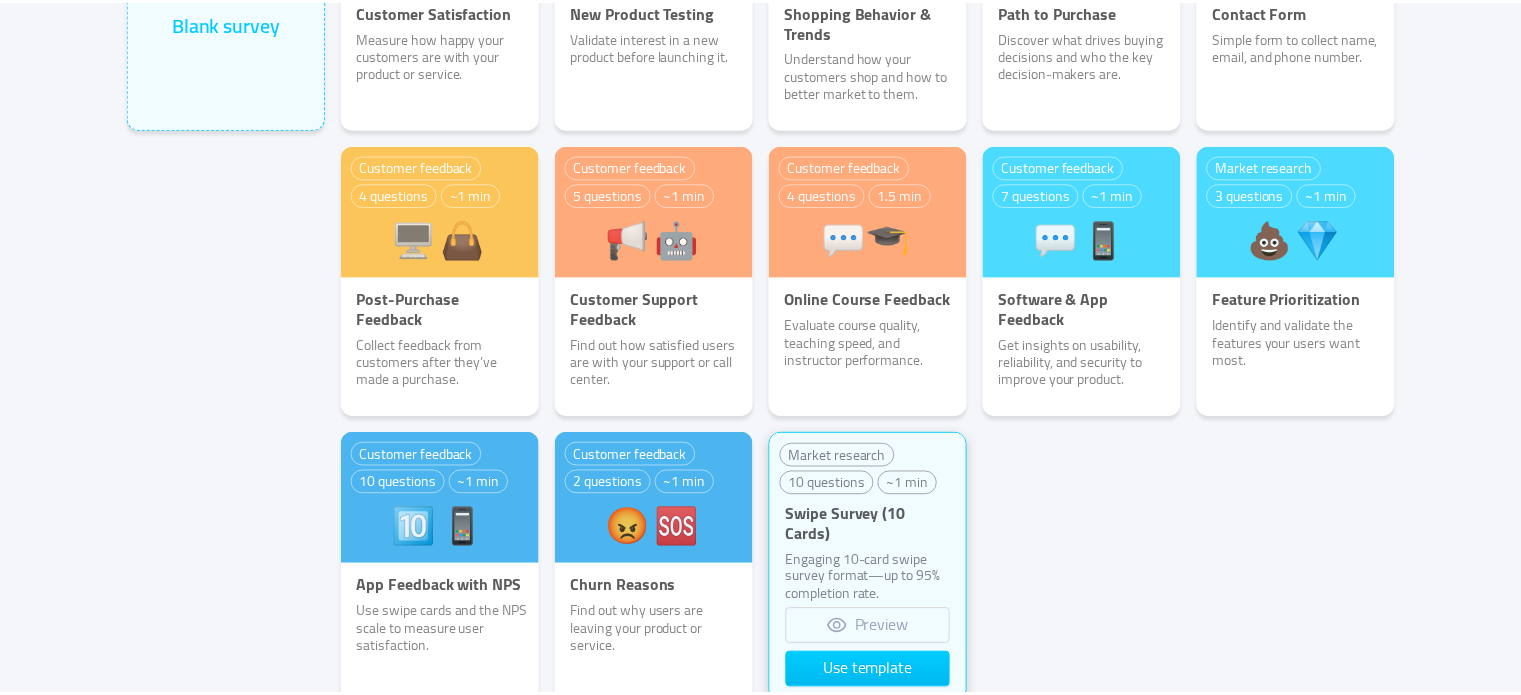 scroll, scrollTop: 400, scrollLeft: 0, axis: vertical 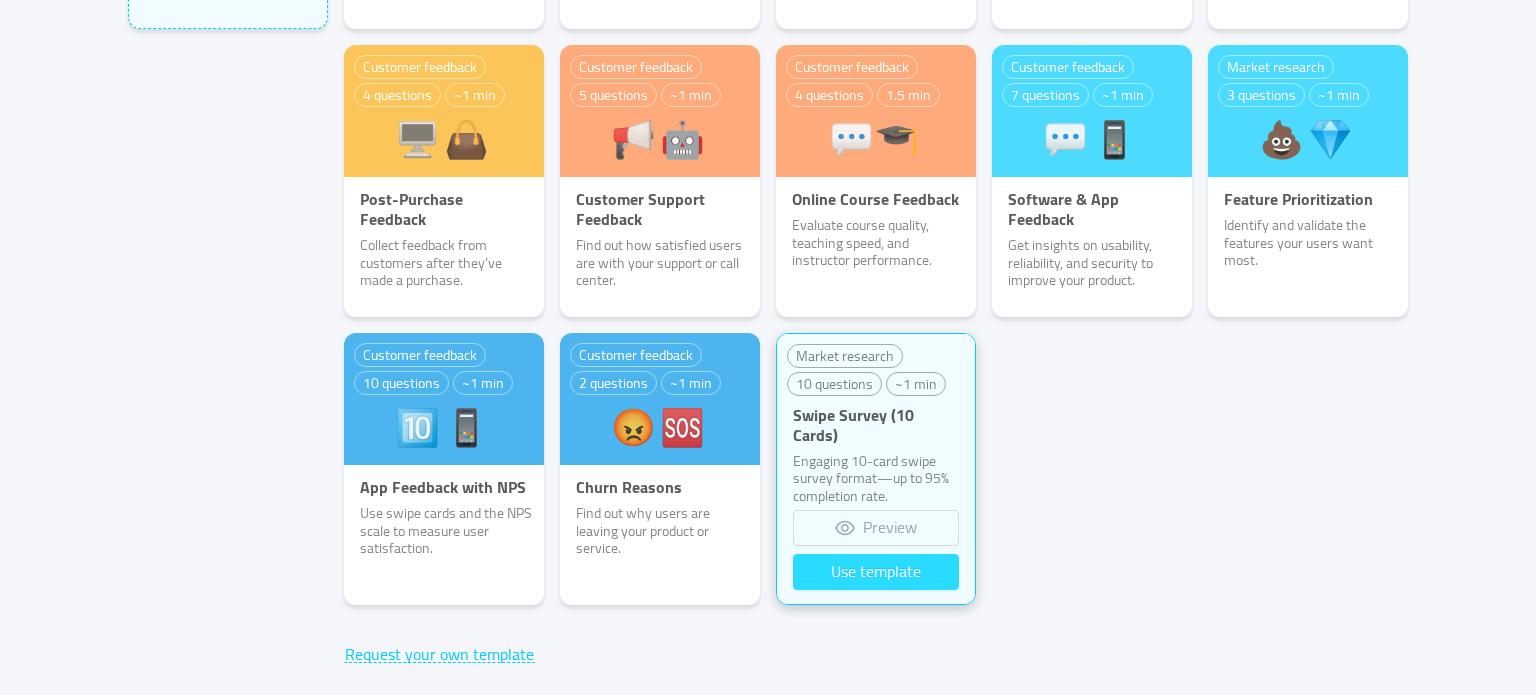 click on "Use template" at bounding box center (876, 572) 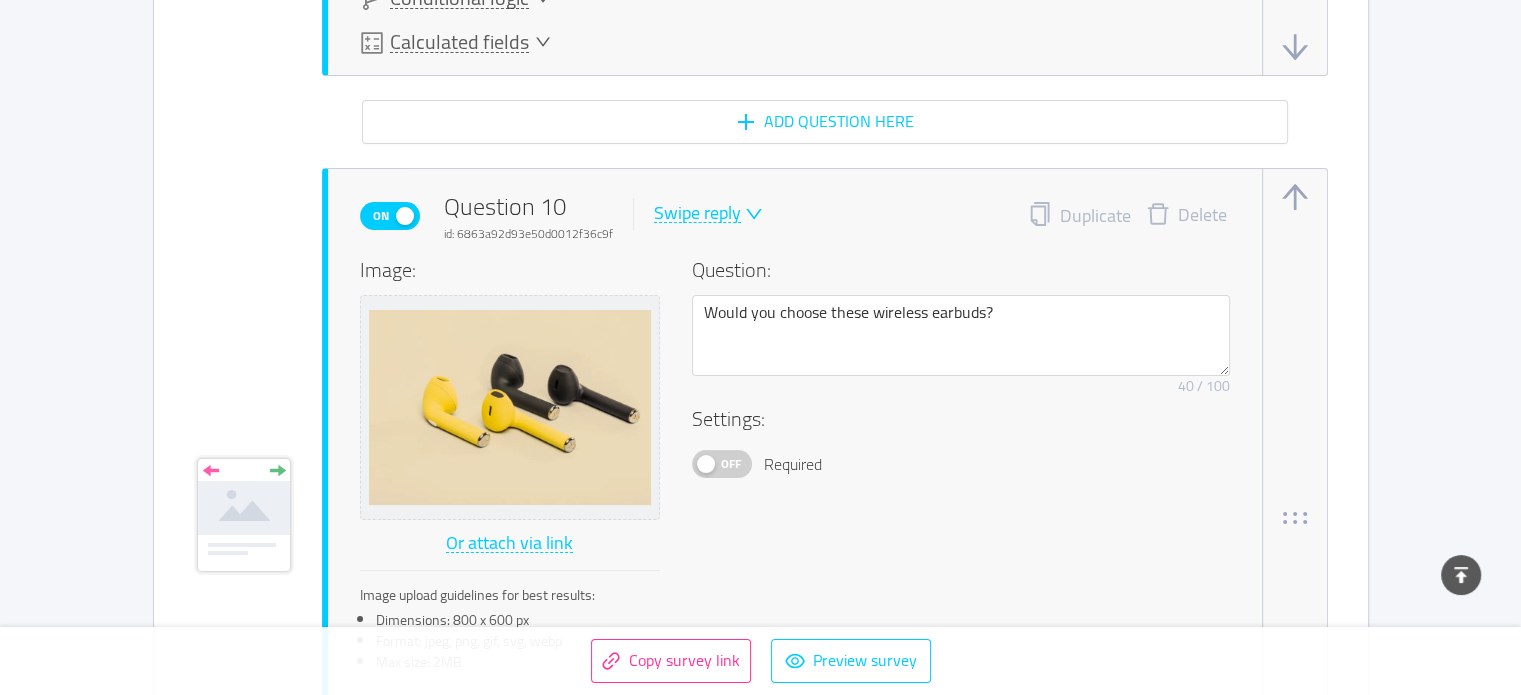 scroll, scrollTop: 8200, scrollLeft: 0, axis: vertical 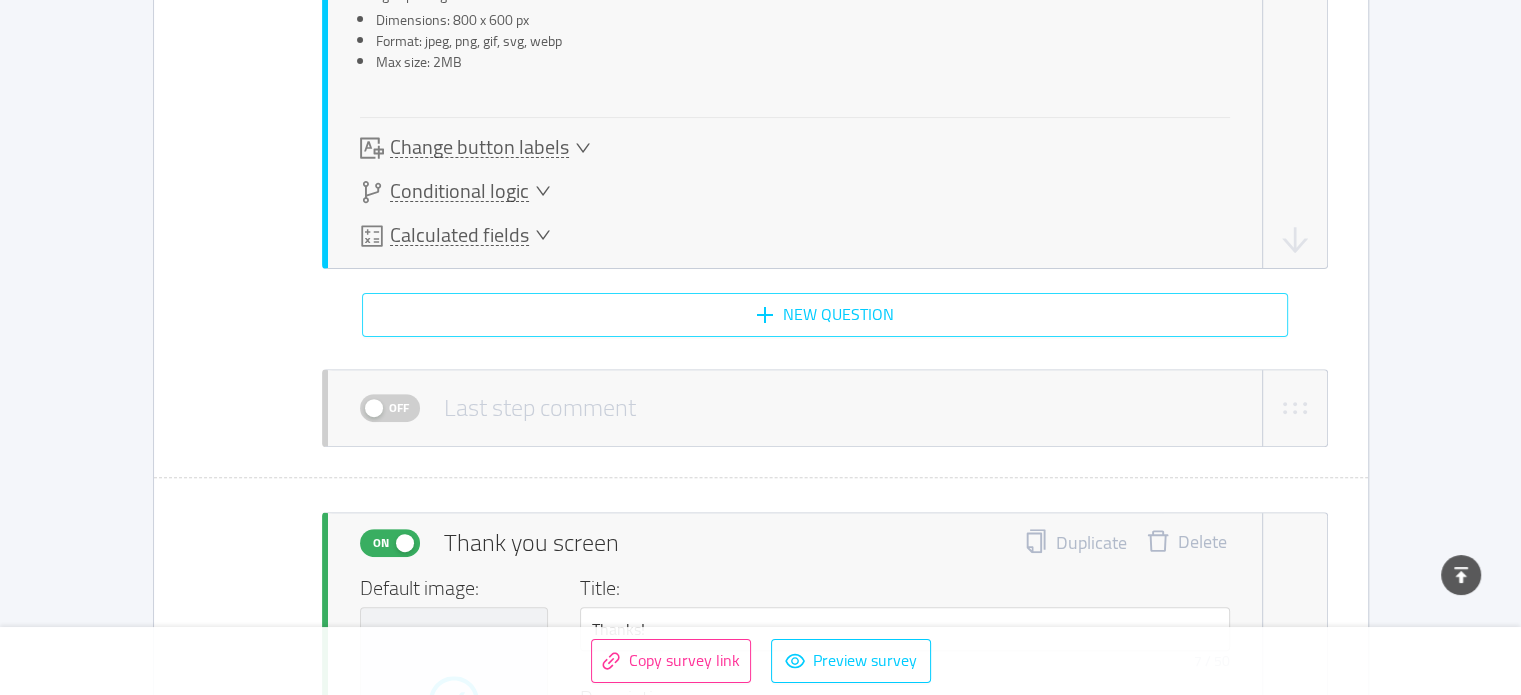 click on "New question" at bounding box center [825, 315] 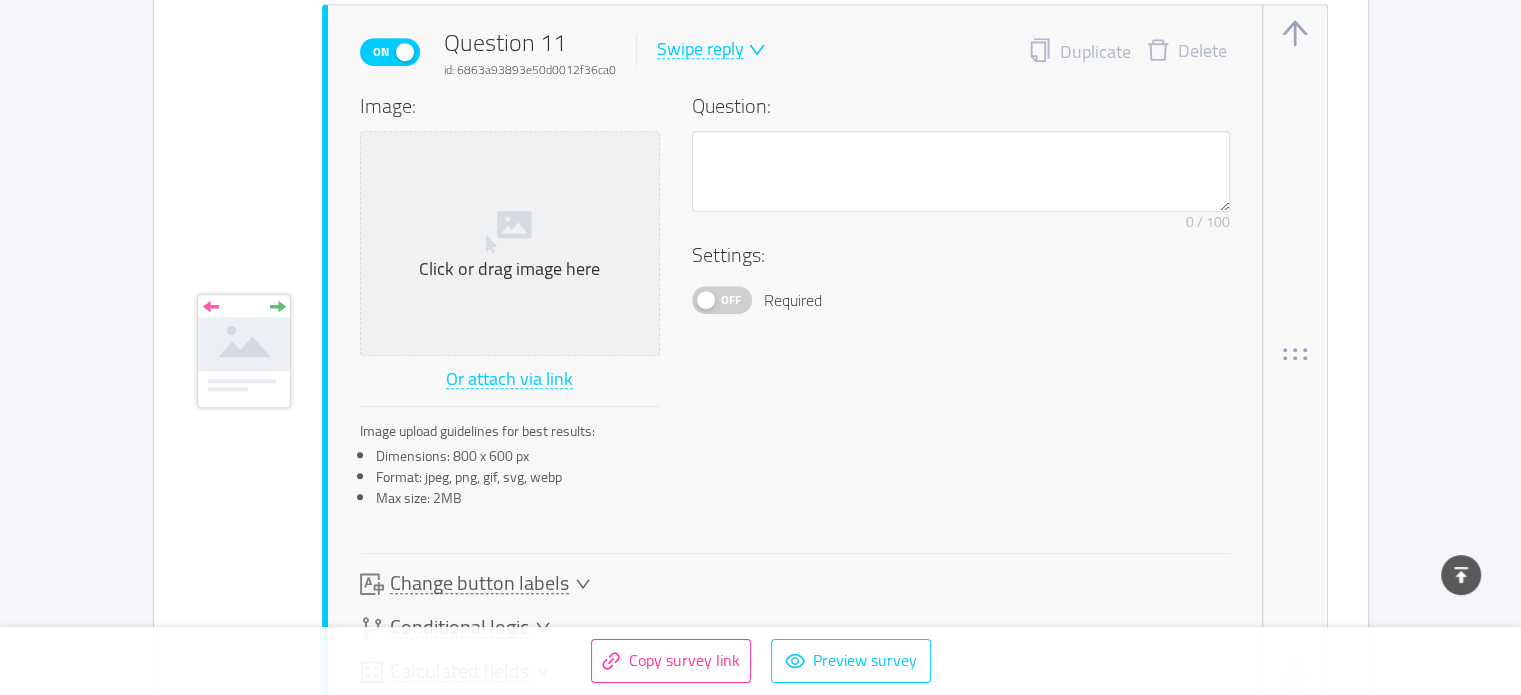 scroll, scrollTop: 9057, scrollLeft: 0, axis: vertical 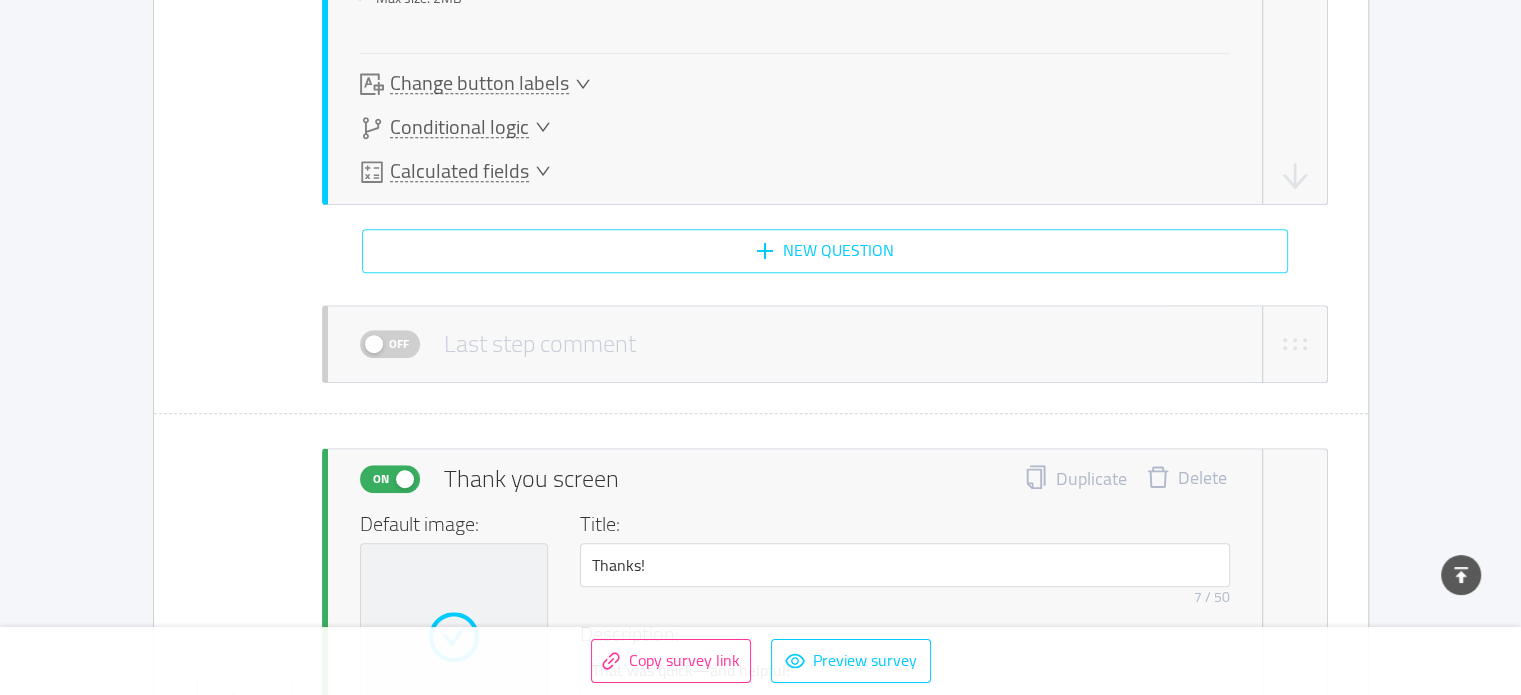 click on "New question" at bounding box center [825, 251] 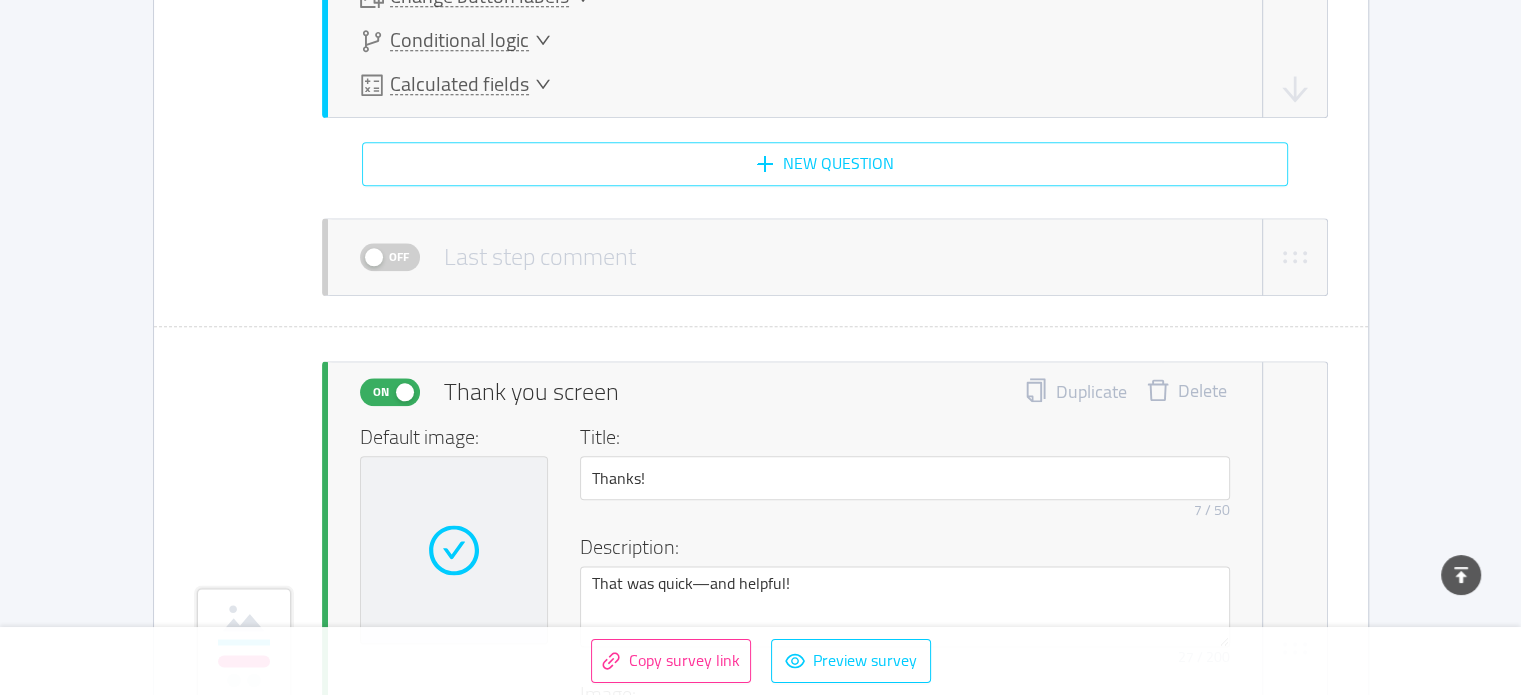 scroll, scrollTop: 10050, scrollLeft: 0, axis: vertical 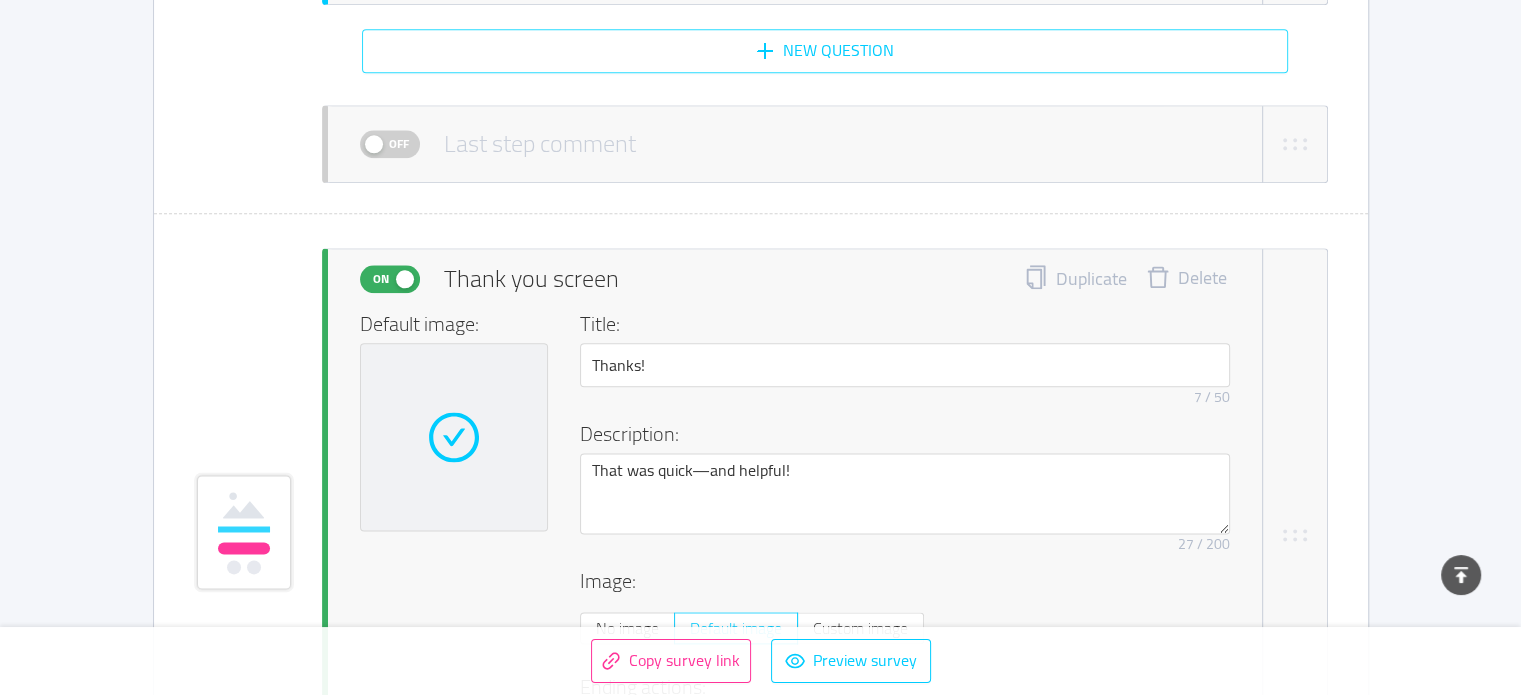 click on "New question" at bounding box center [825, 51] 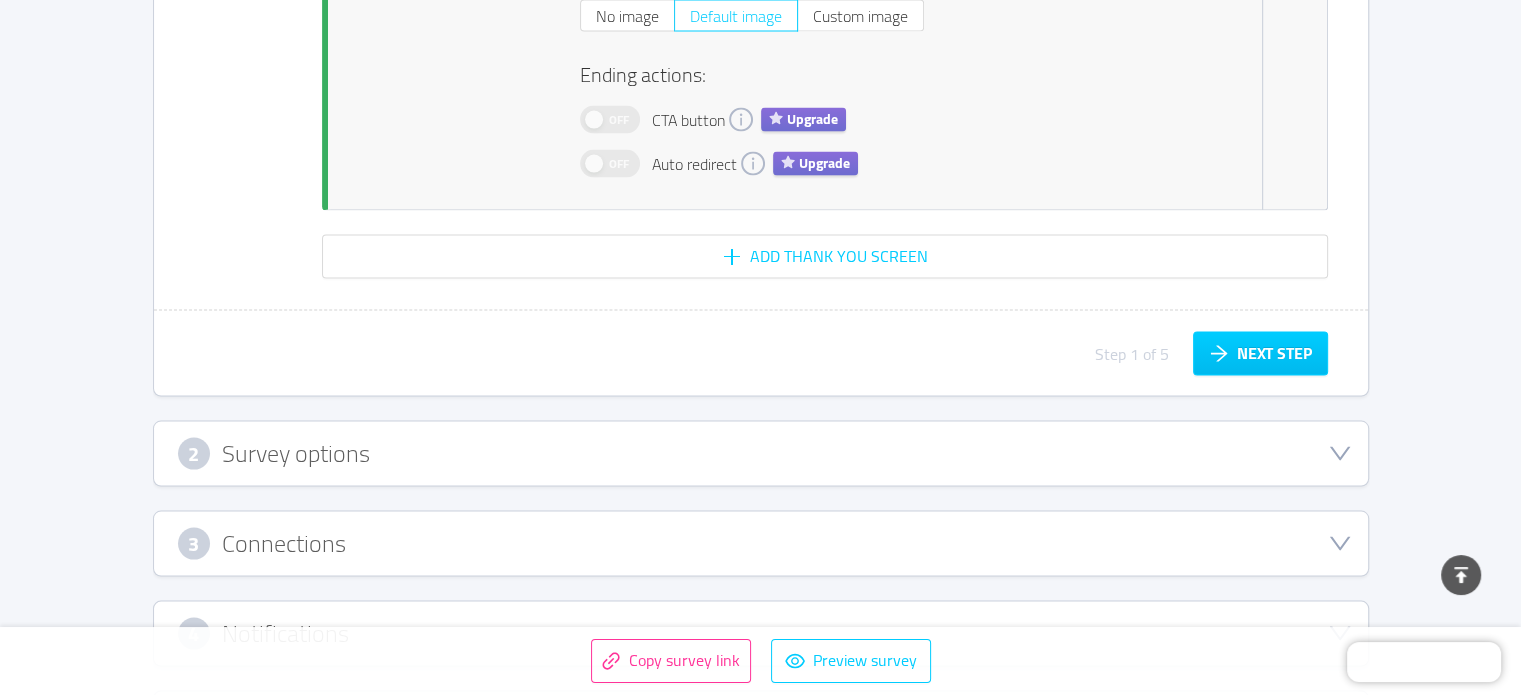 scroll, scrollTop: 11604, scrollLeft: 0, axis: vertical 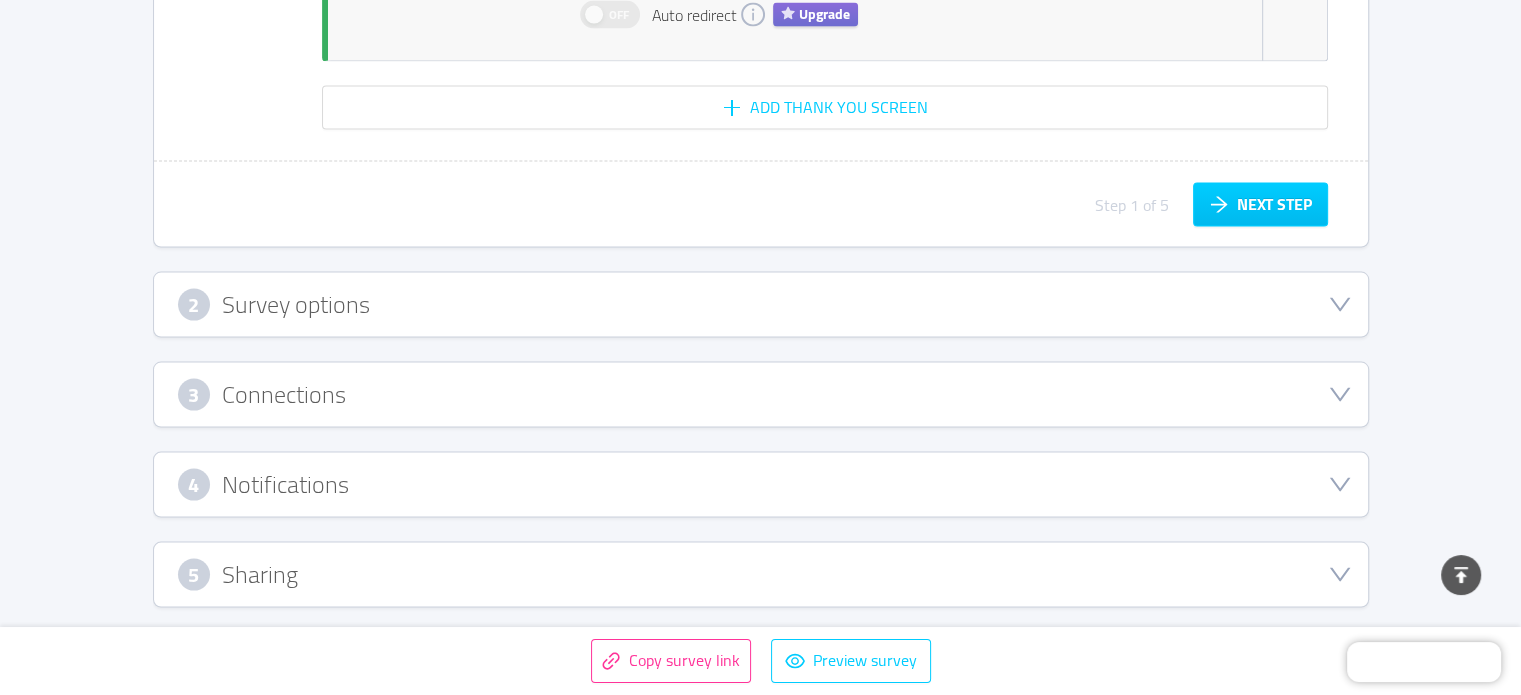 click on "Sharing" at bounding box center (260, 575) 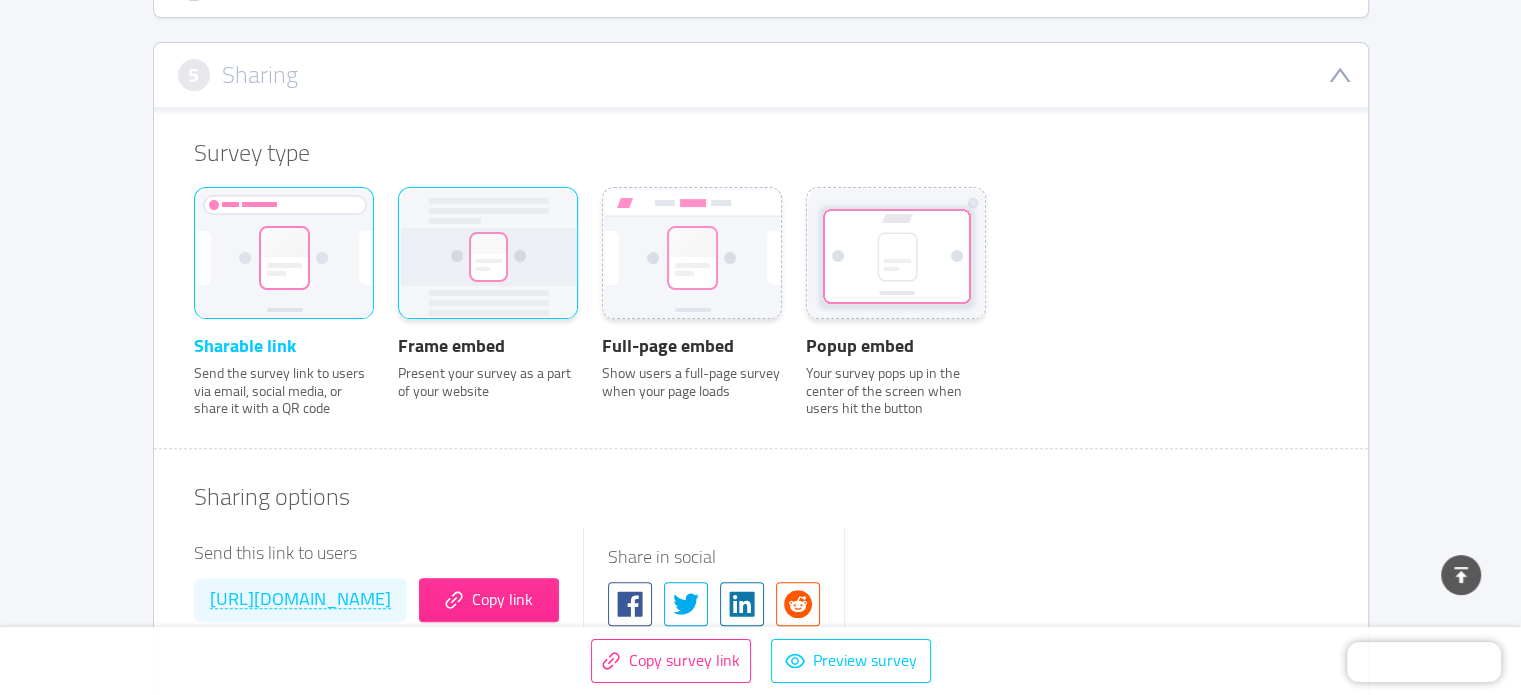 scroll, scrollTop: 660, scrollLeft: 0, axis: vertical 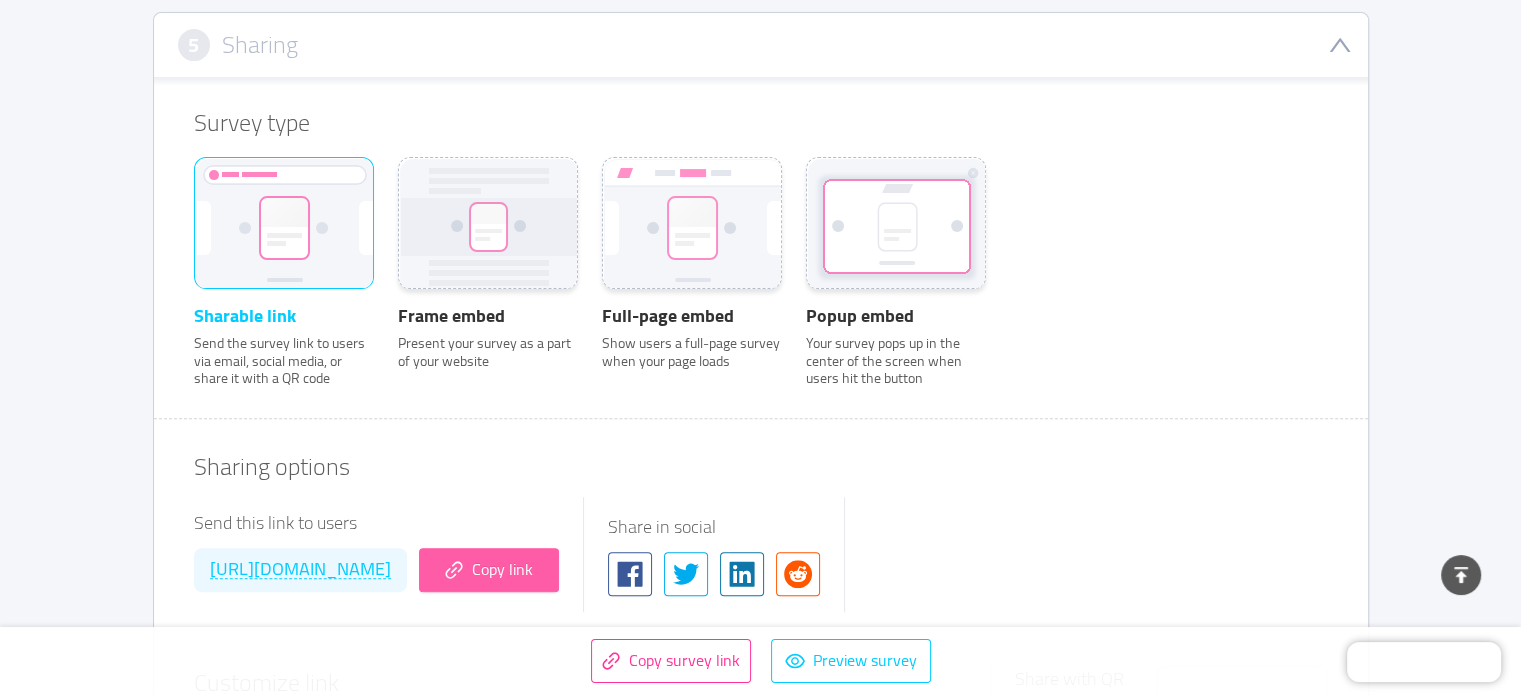 click on "Copy link" at bounding box center (489, 570) 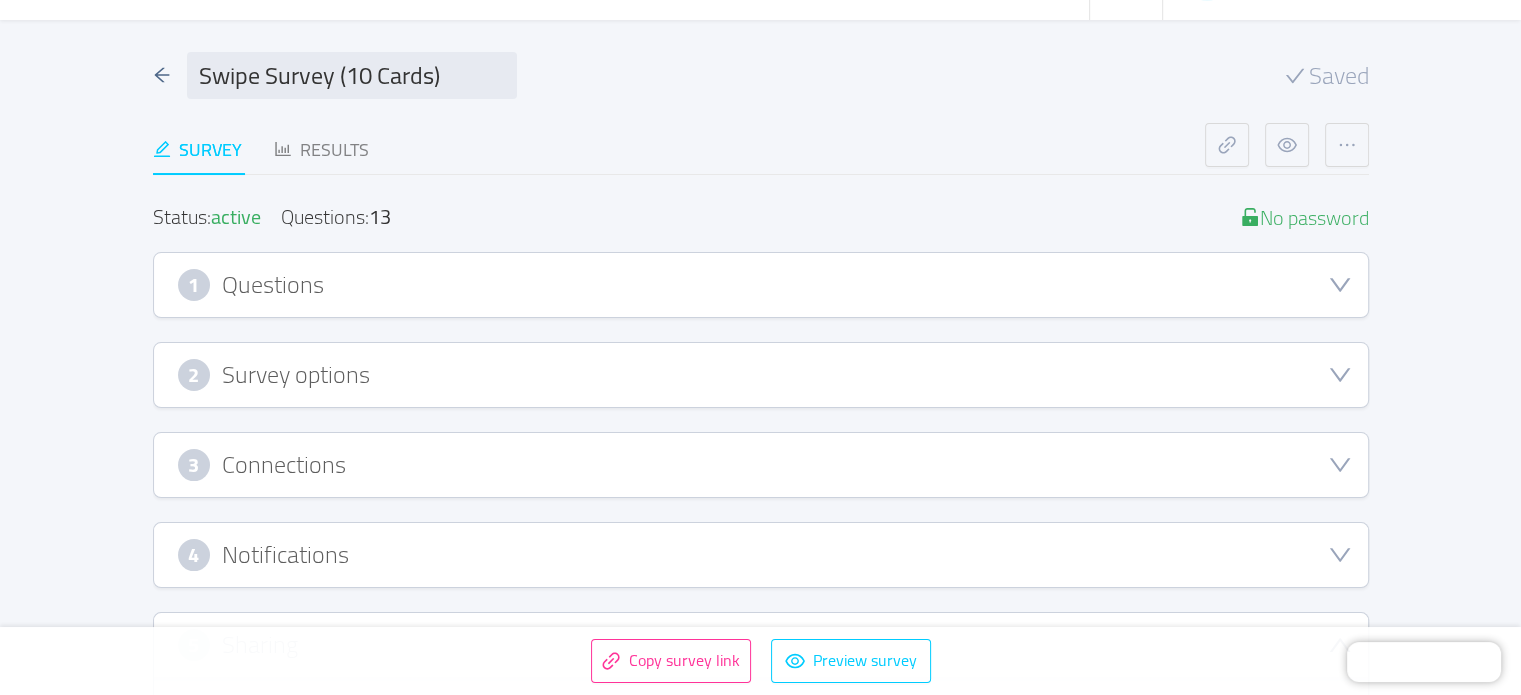 scroll, scrollTop: 0, scrollLeft: 0, axis: both 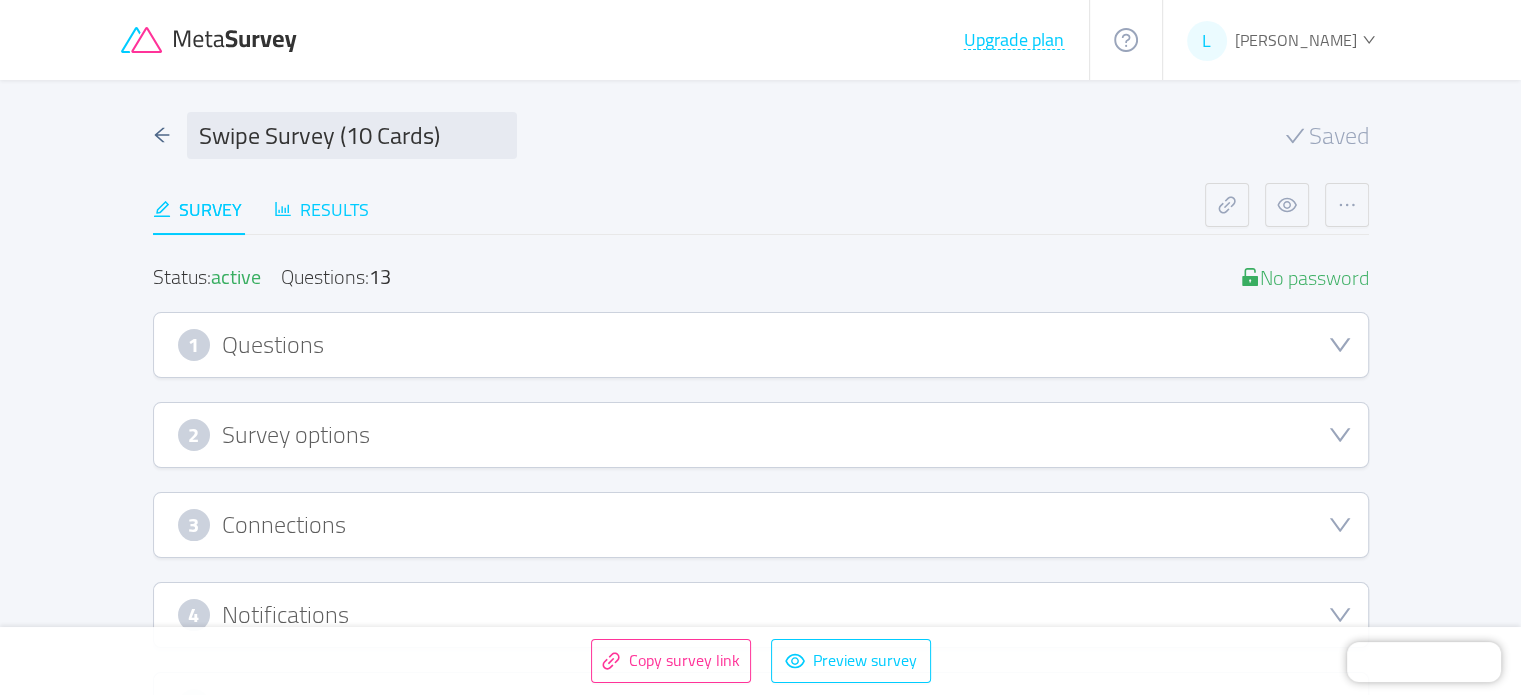 click on "Results" at bounding box center (321, 209) 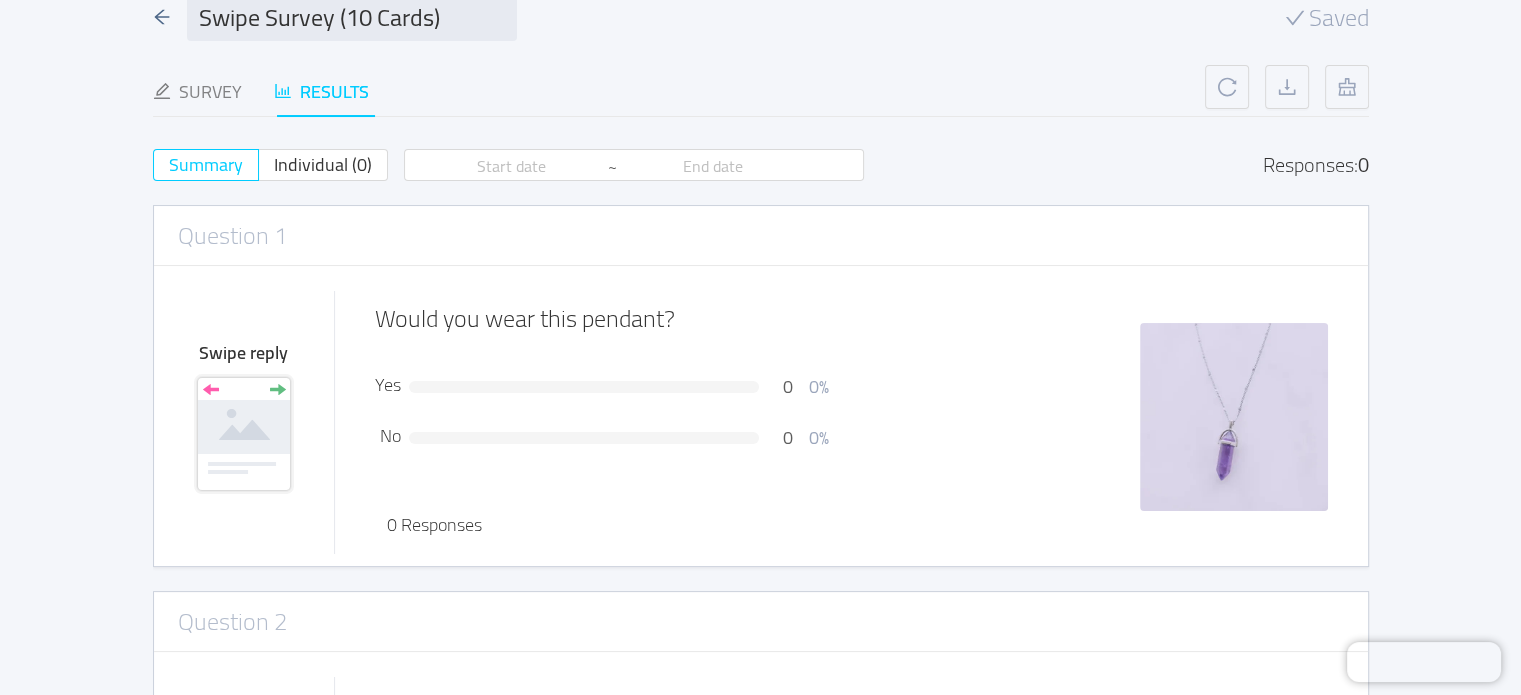 scroll, scrollTop: 0, scrollLeft: 0, axis: both 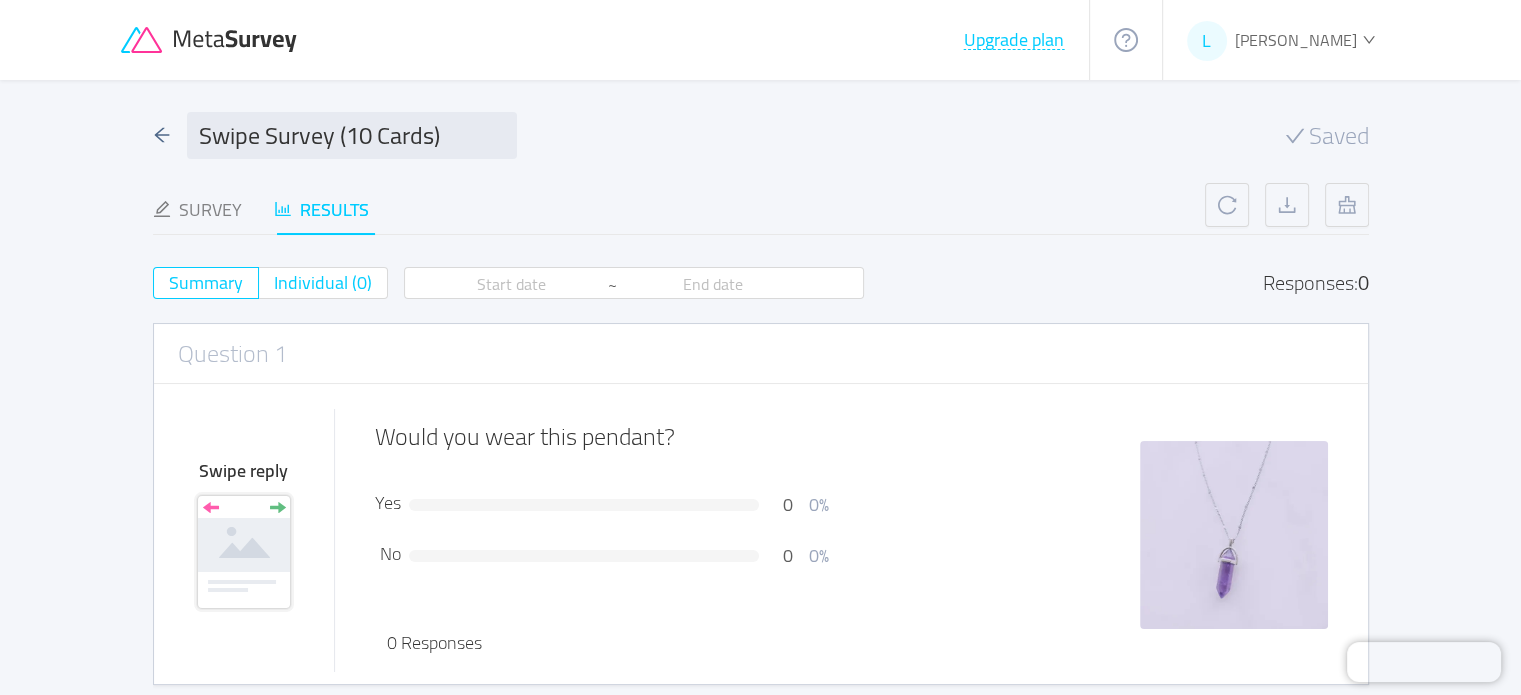 click on "Individual (0)" at bounding box center [323, 282] 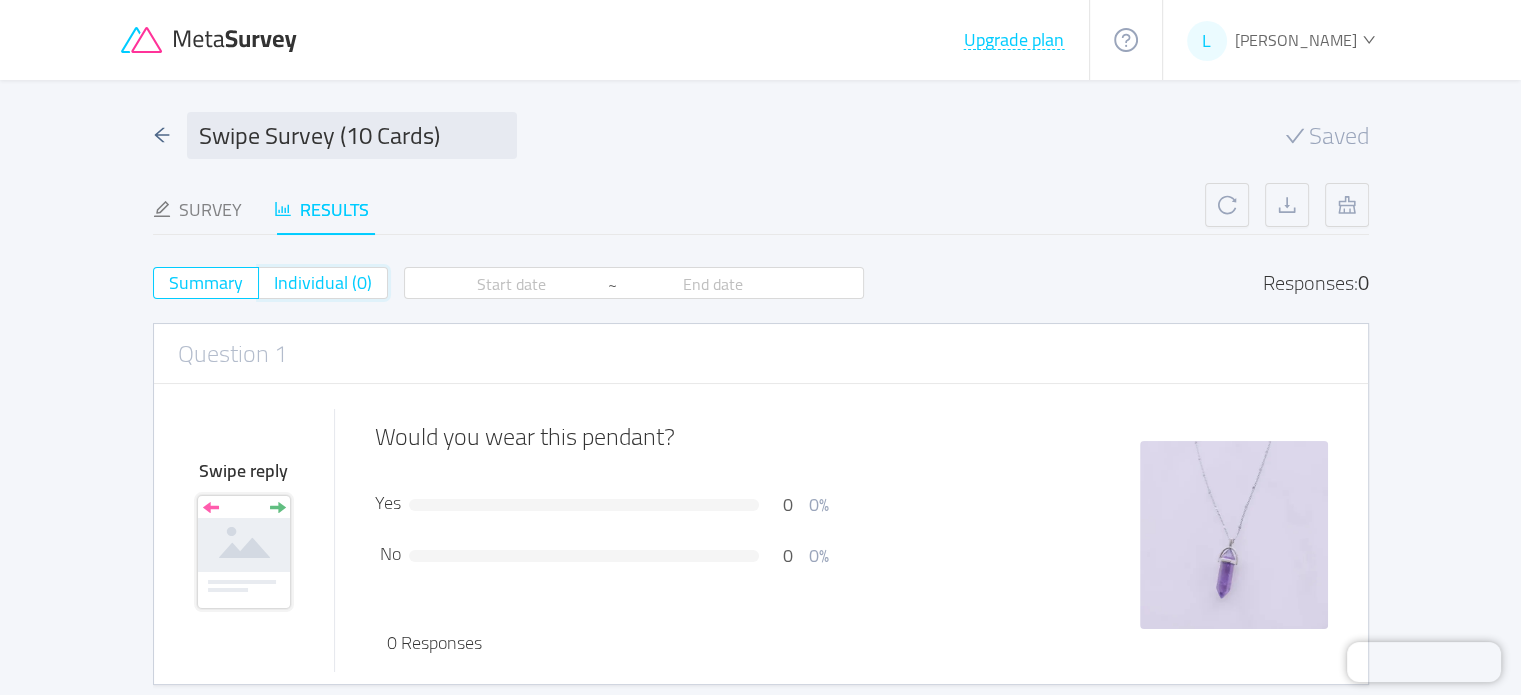 click on "Individual (0)" at bounding box center (274, 289) 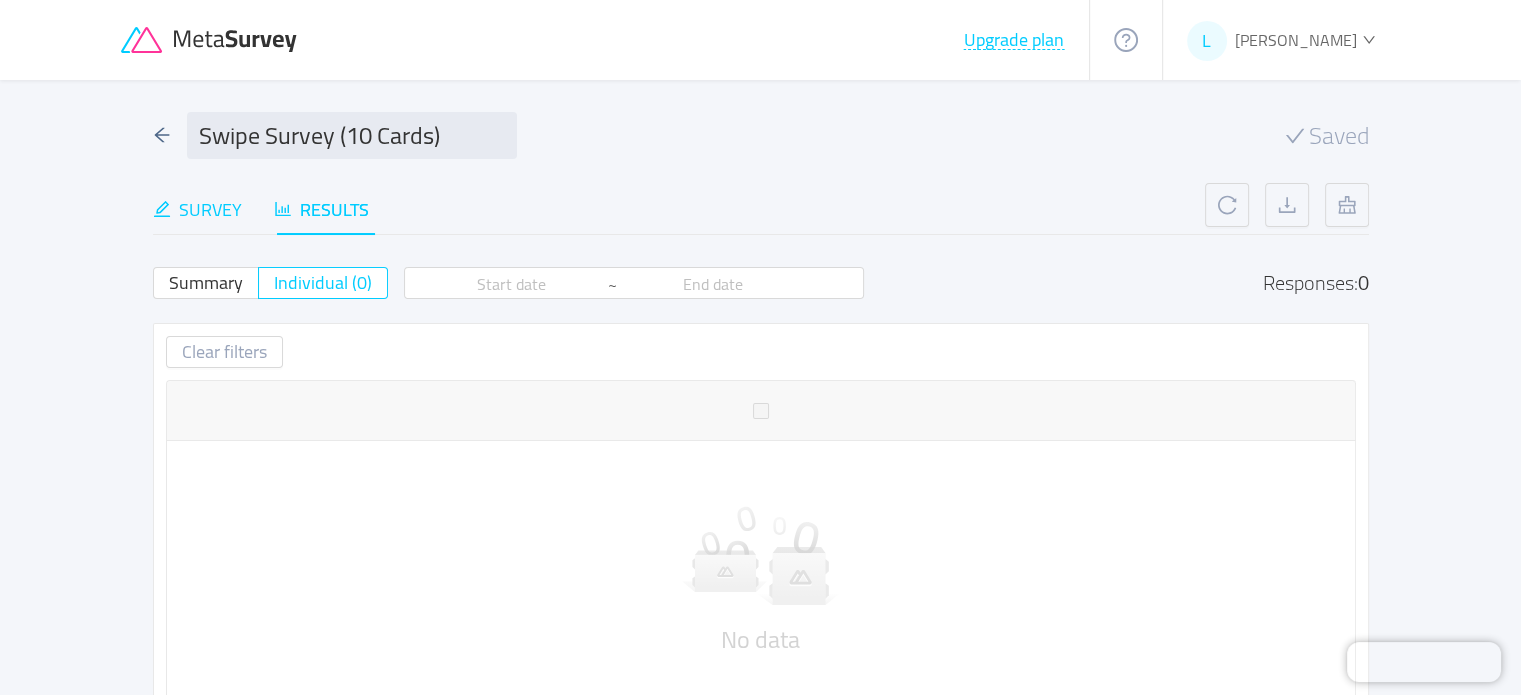 click on "Survey" at bounding box center [197, 209] 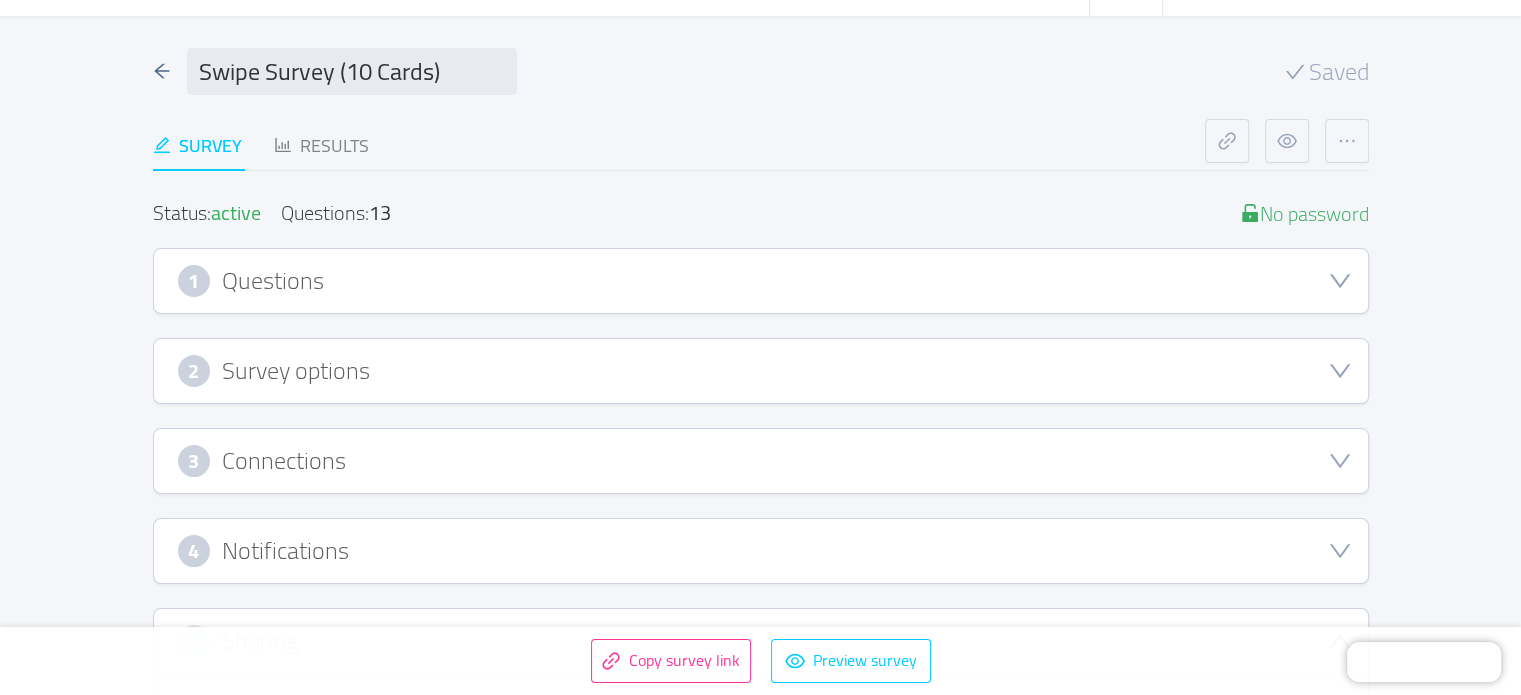 scroll, scrollTop: 100, scrollLeft: 0, axis: vertical 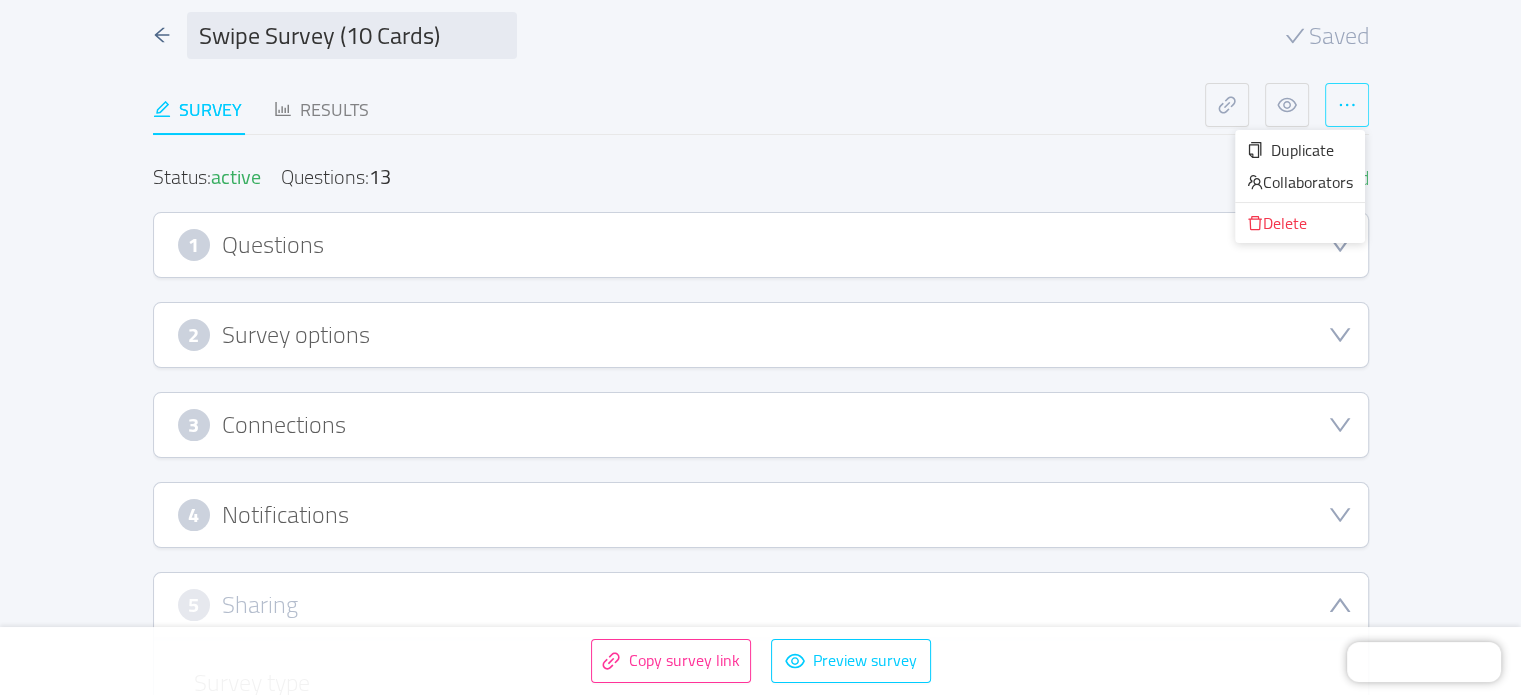 click at bounding box center (1347, 105) 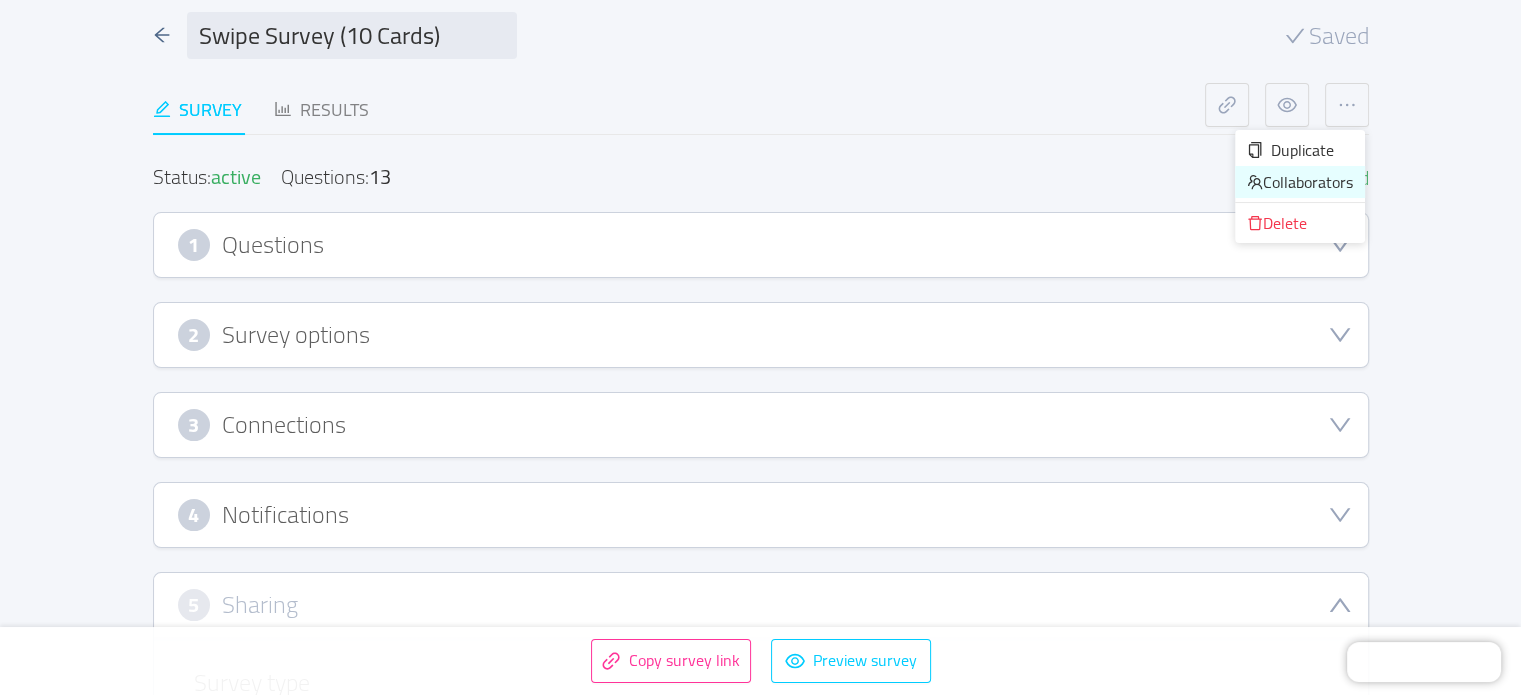 click on "Collaborators" at bounding box center (1300, 182) 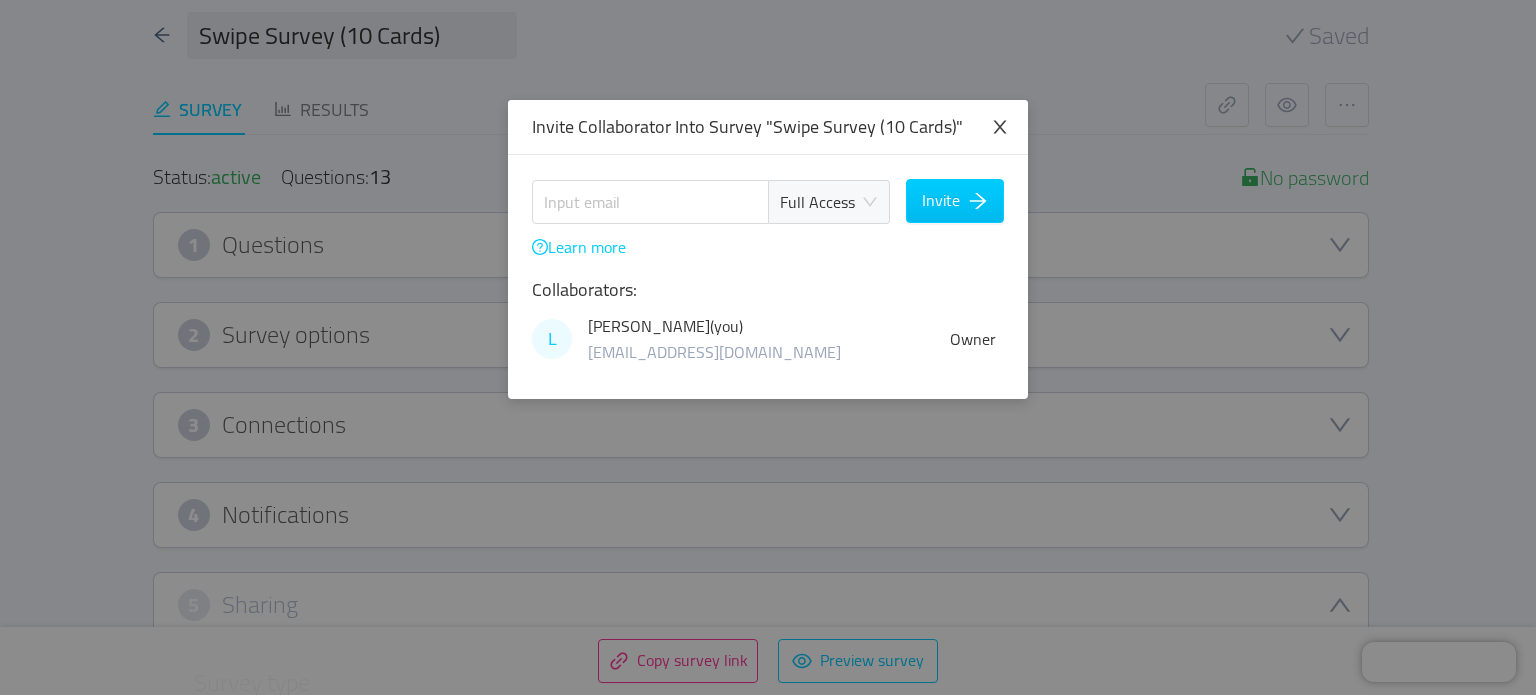 click 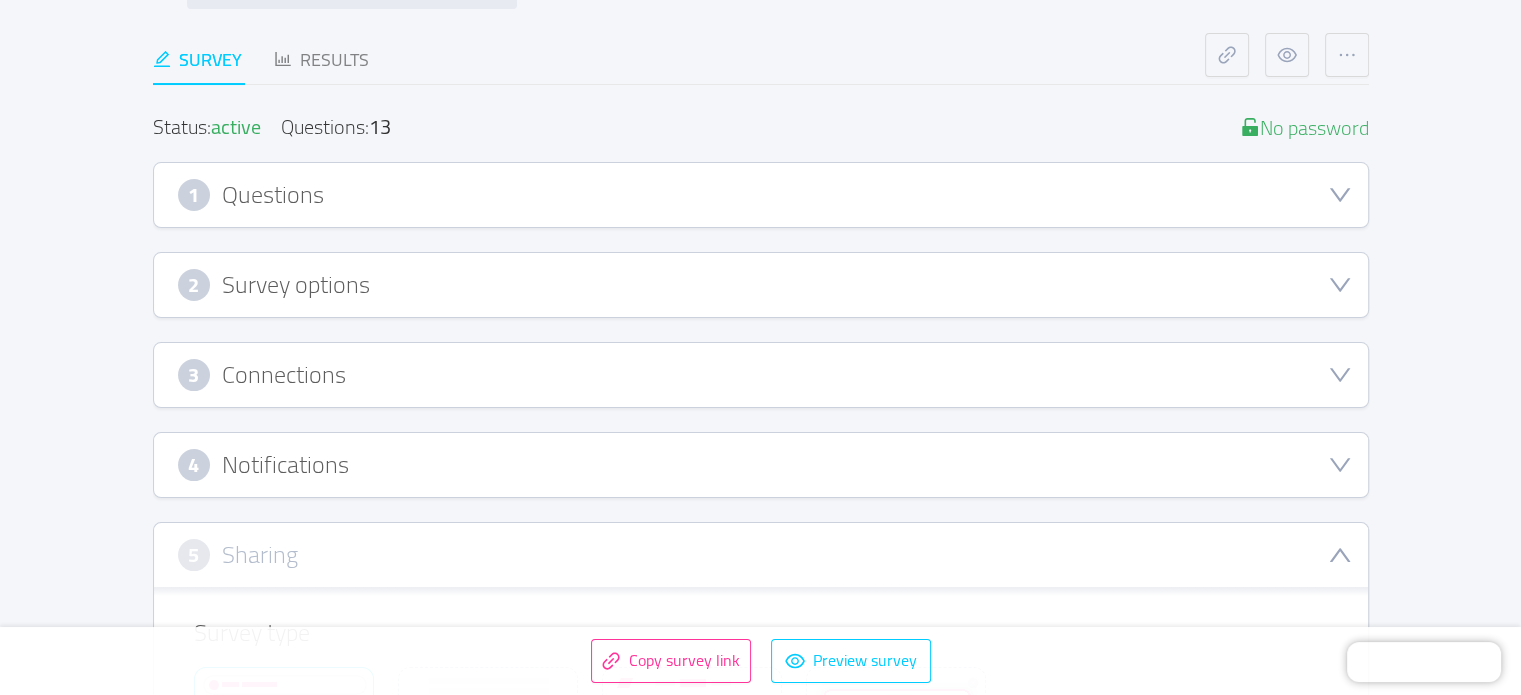 scroll, scrollTop: 0, scrollLeft: 0, axis: both 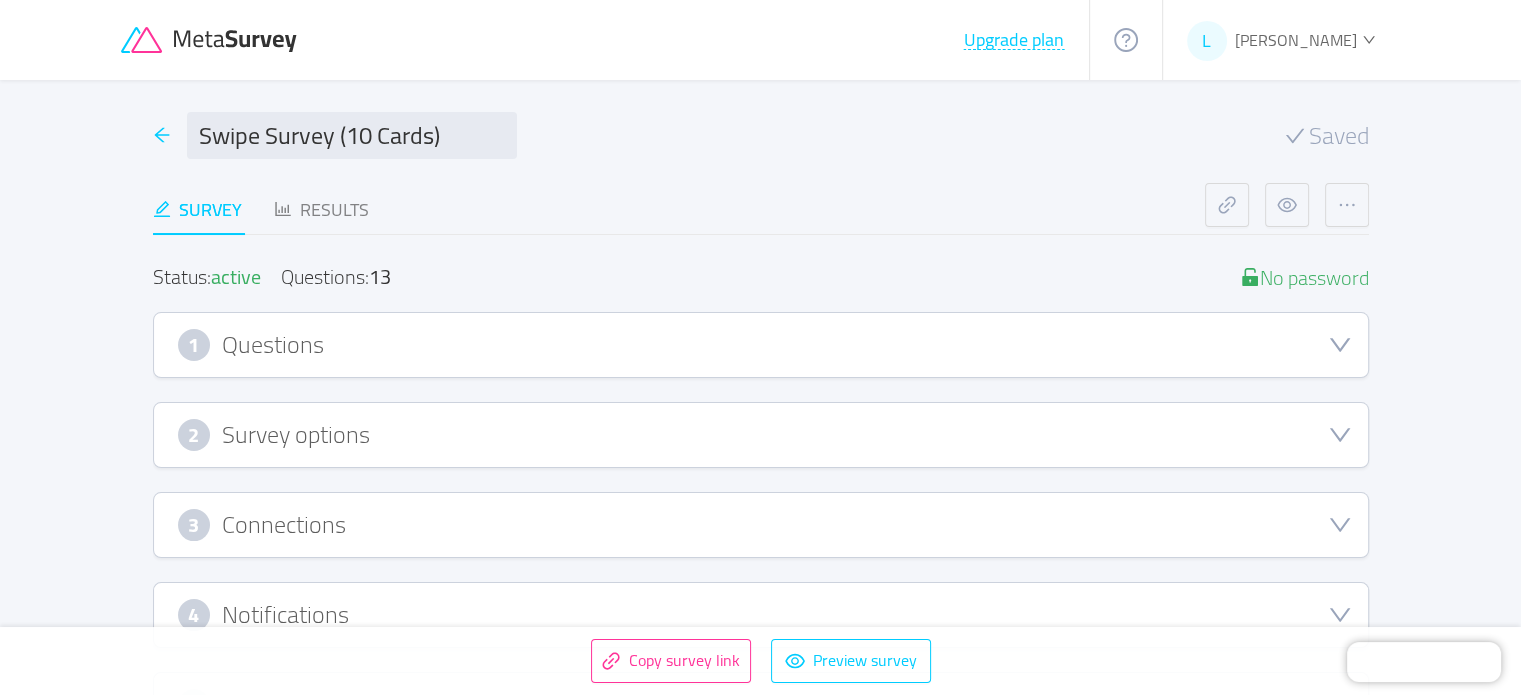 click 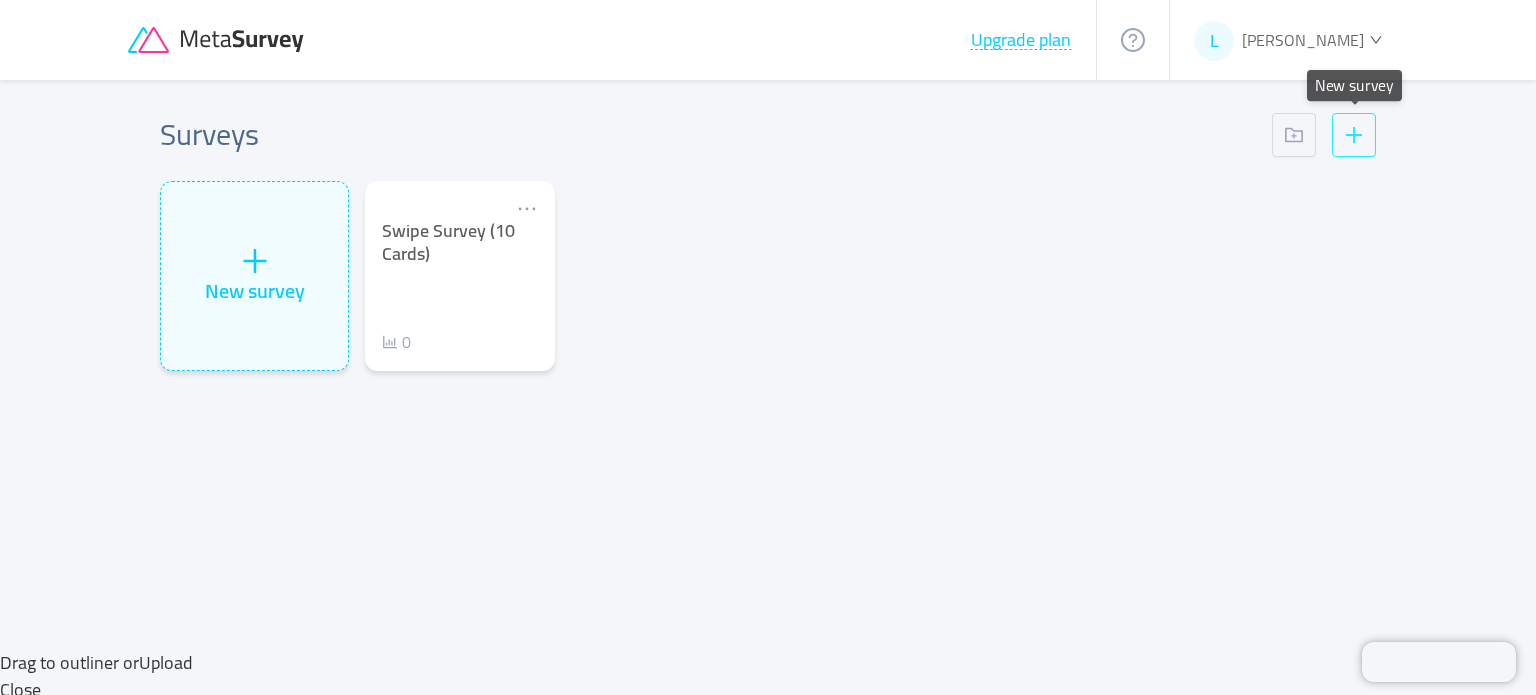 click at bounding box center [1354, 135] 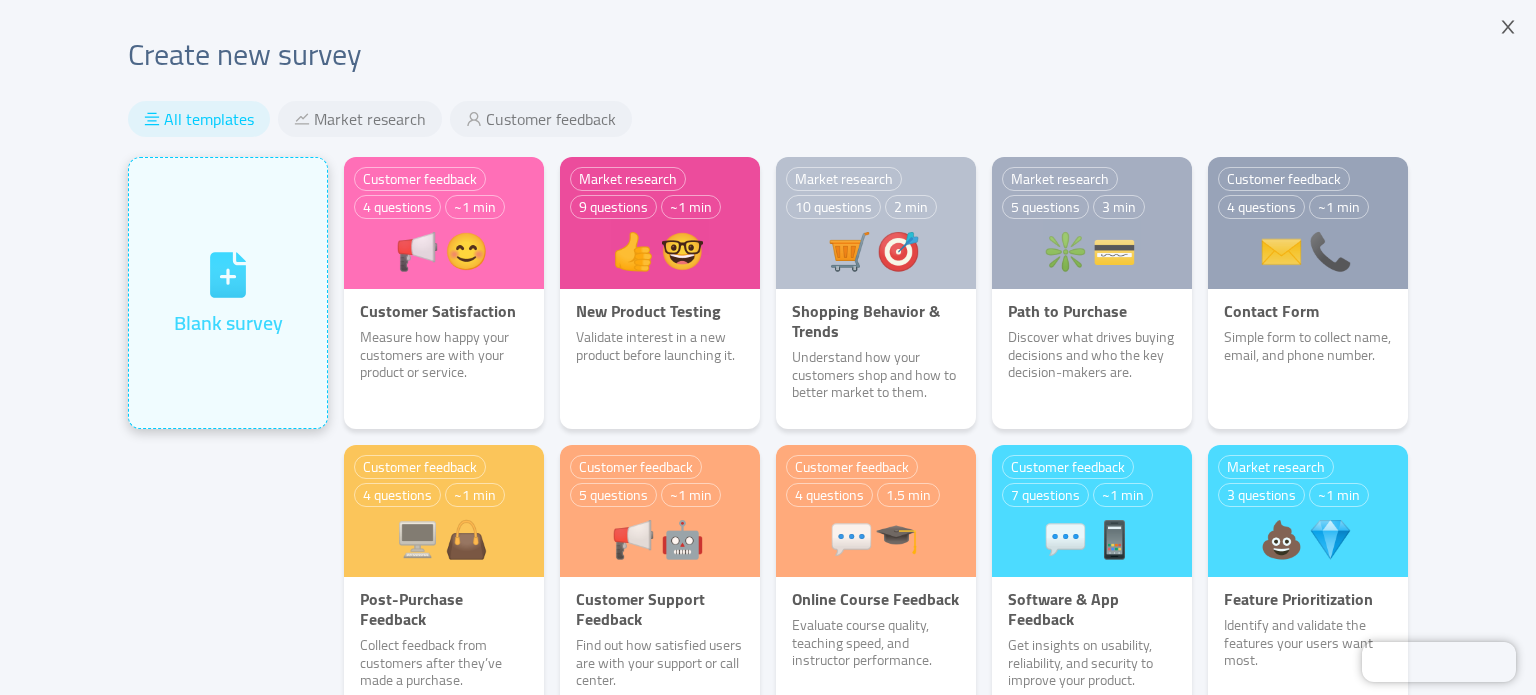 click 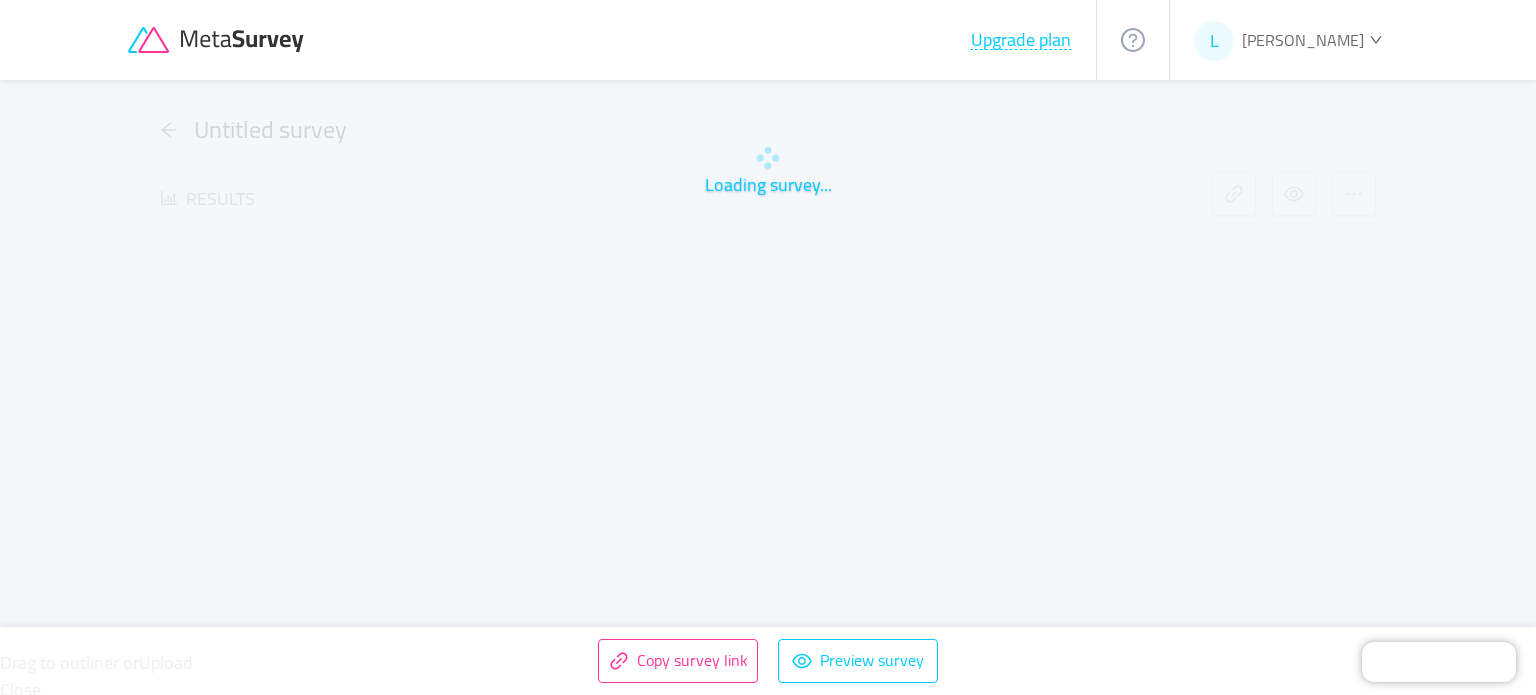 type 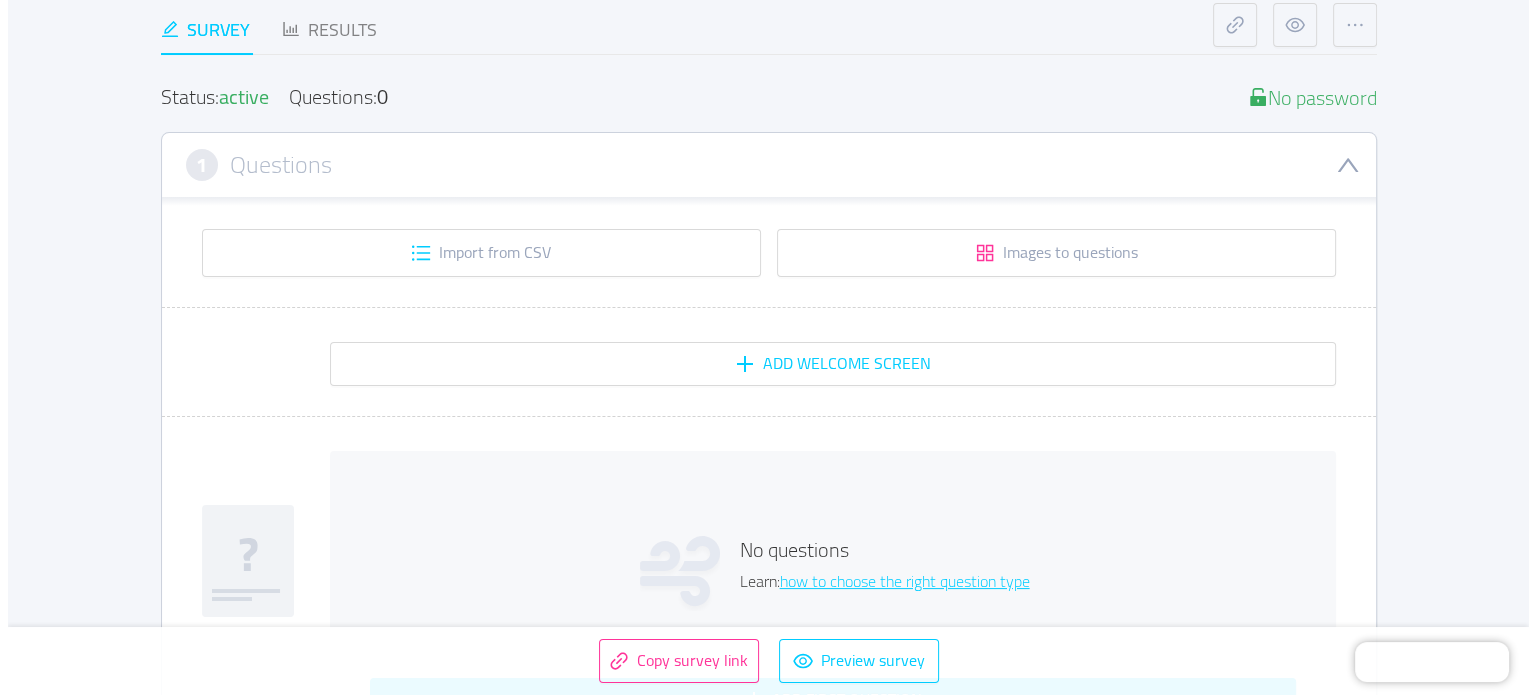 scroll, scrollTop: 300, scrollLeft: 0, axis: vertical 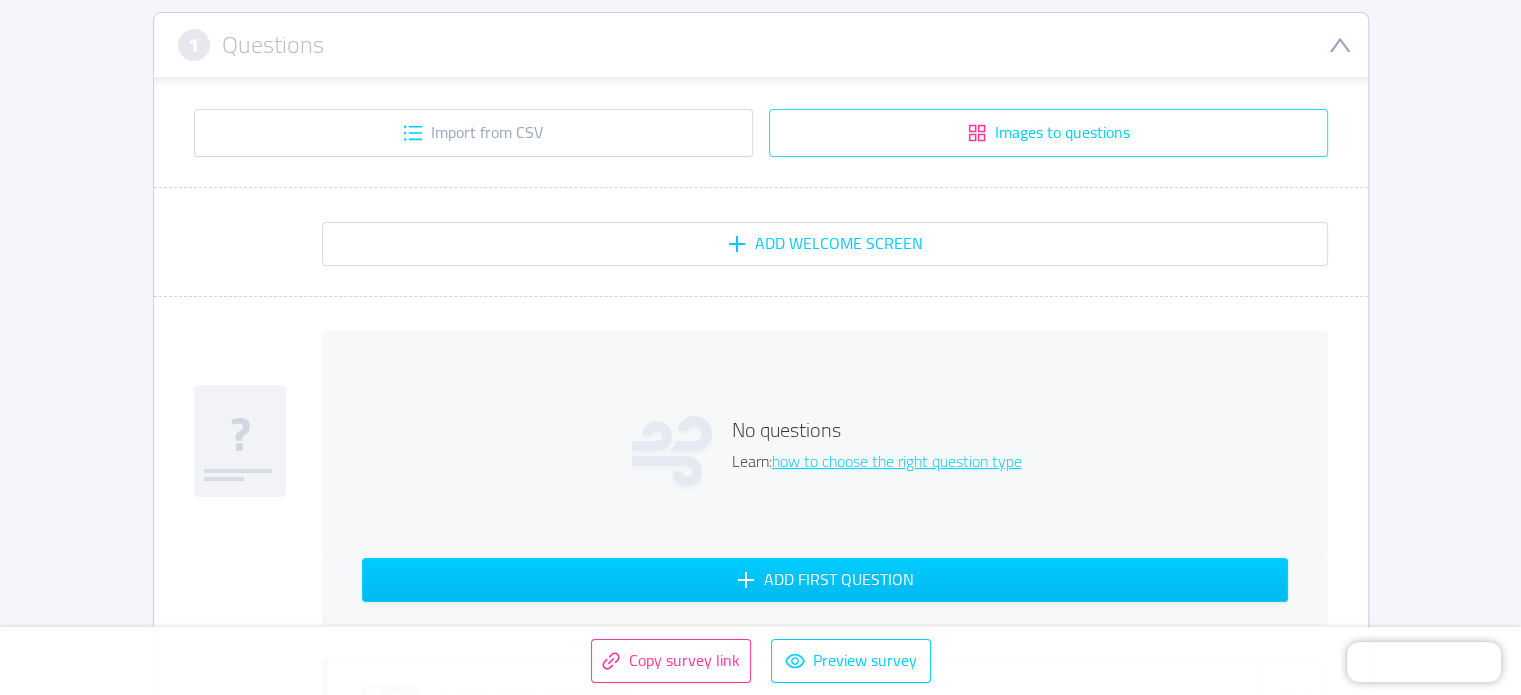 click on "Images to questions" at bounding box center (1048, 133) 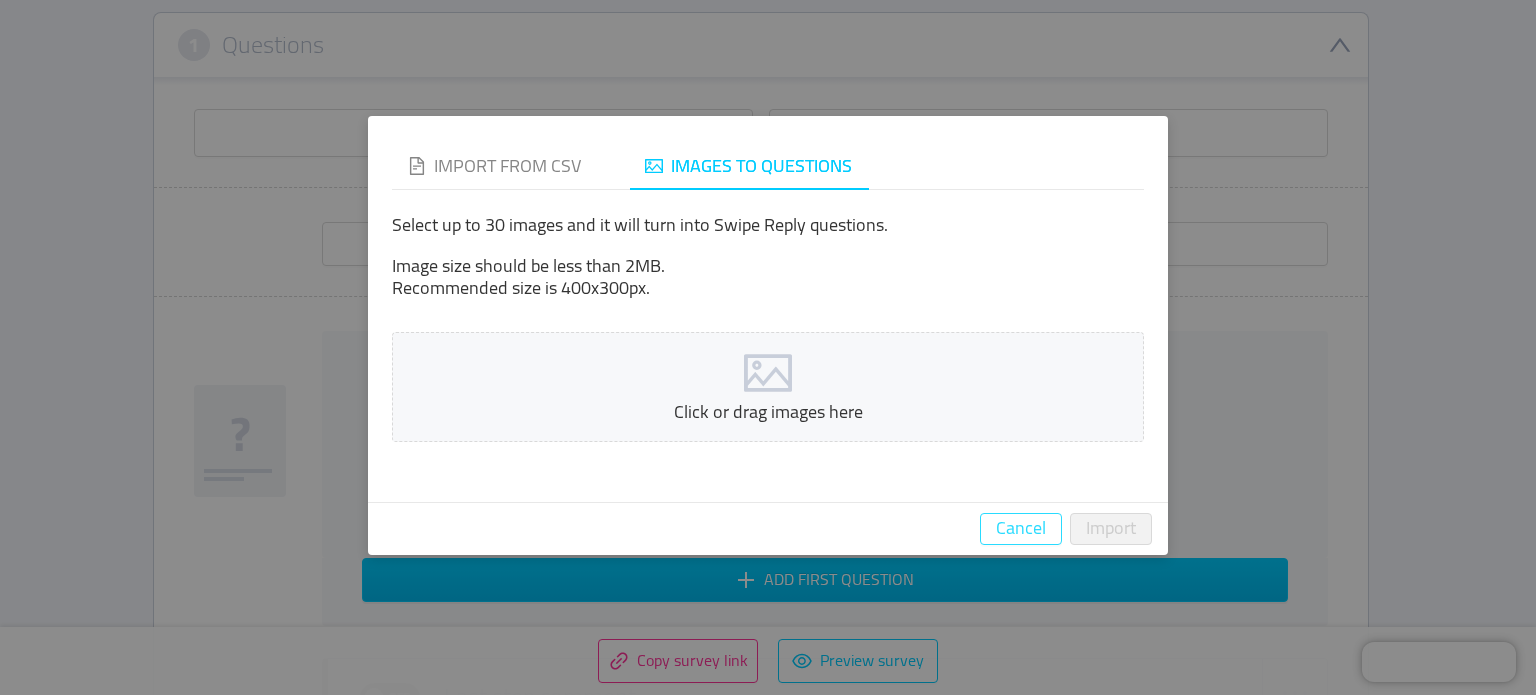 click on "Cancel" at bounding box center (1021, 529) 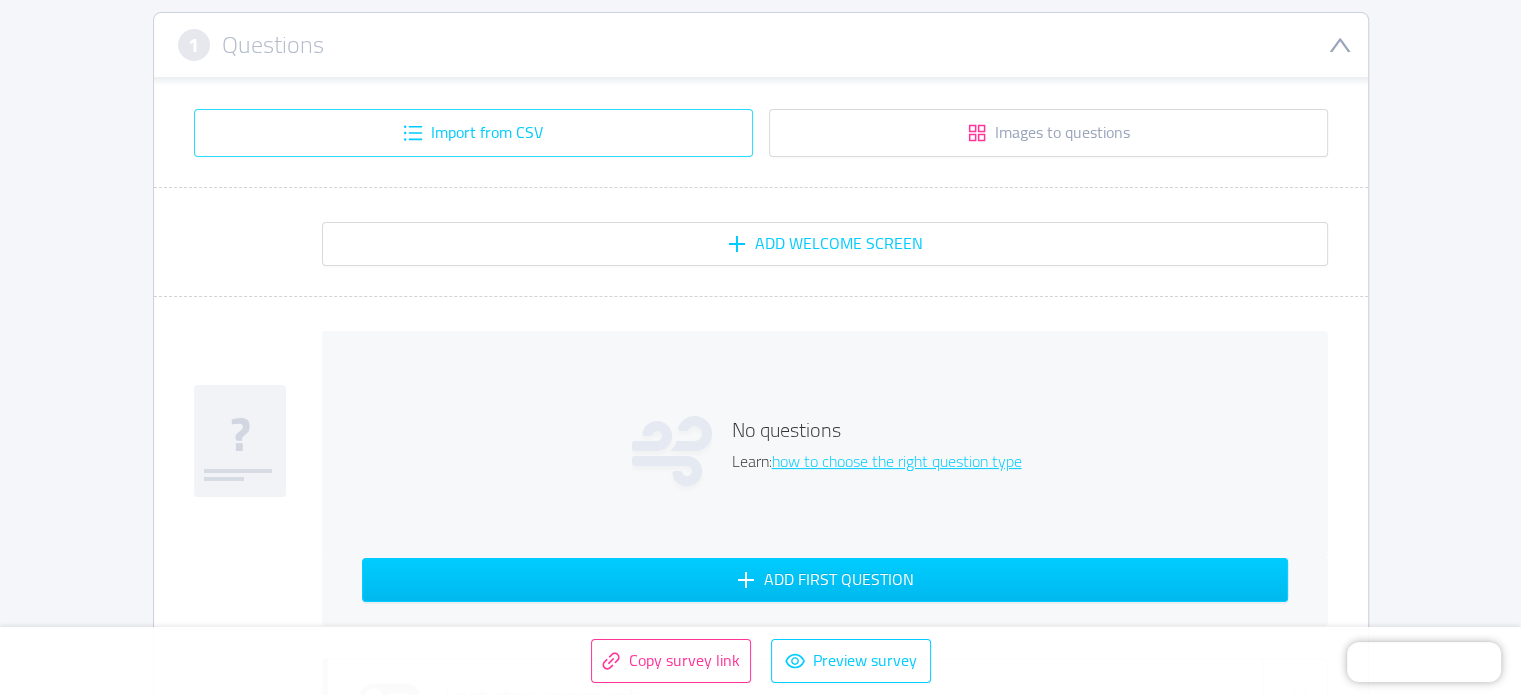 click on "Import from CSV" at bounding box center (473, 133) 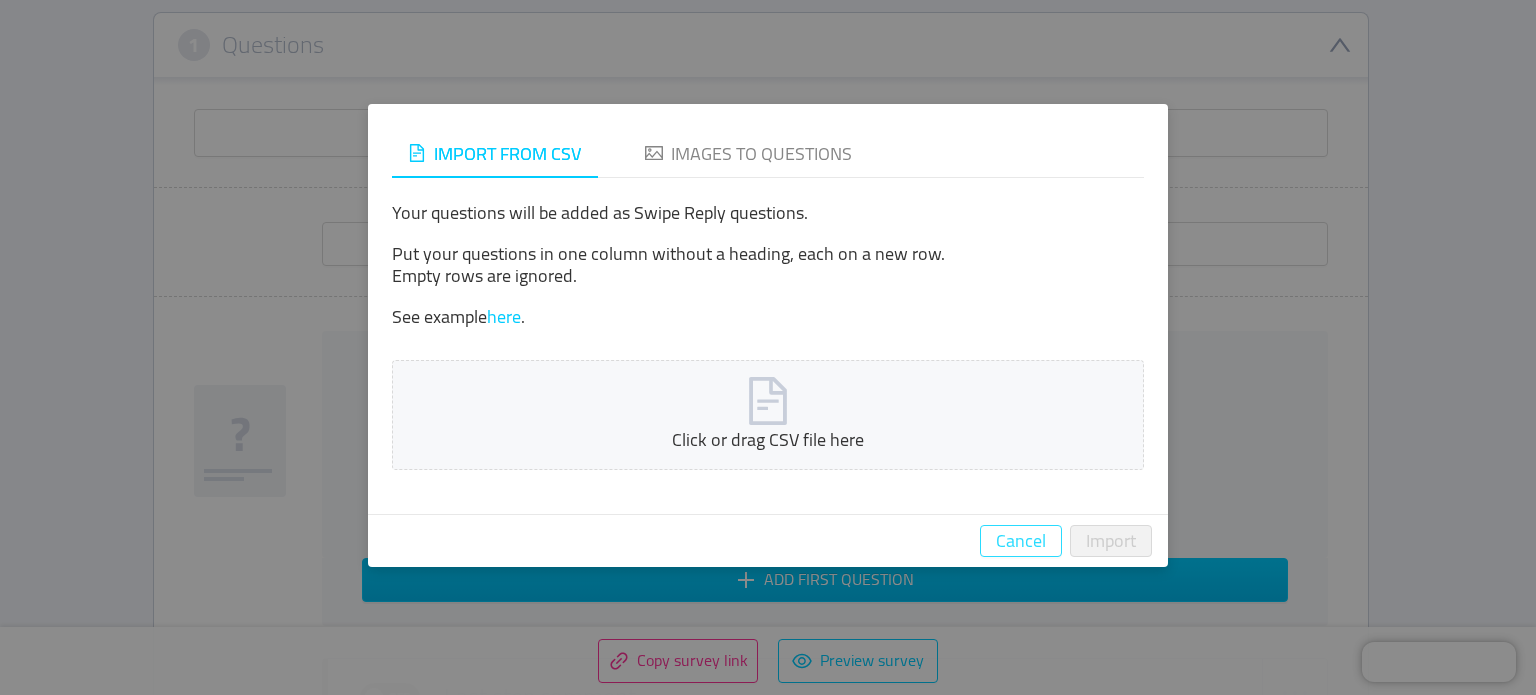 click on "Cancel" at bounding box center (1021, 541) 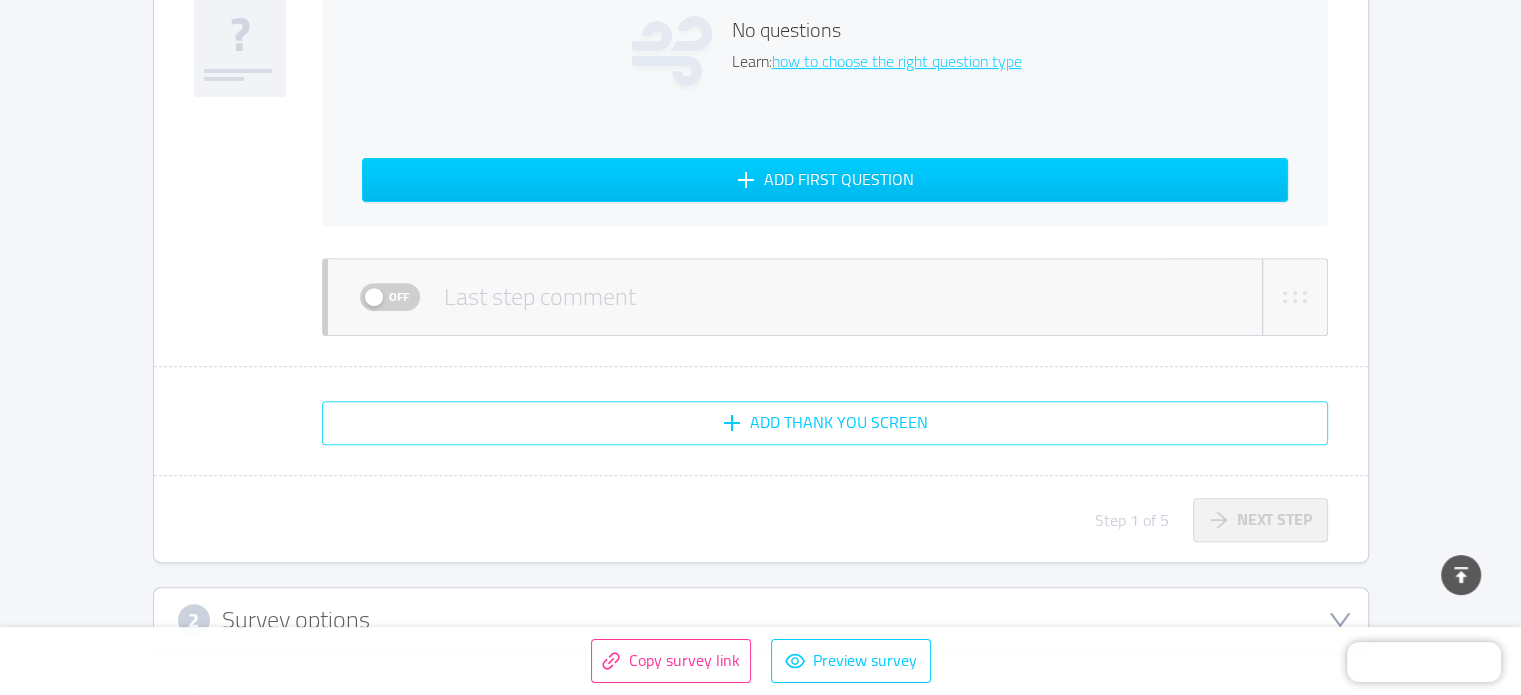 scroll, scrollTop: 1000, scrollLeft: 0, axis: vertical 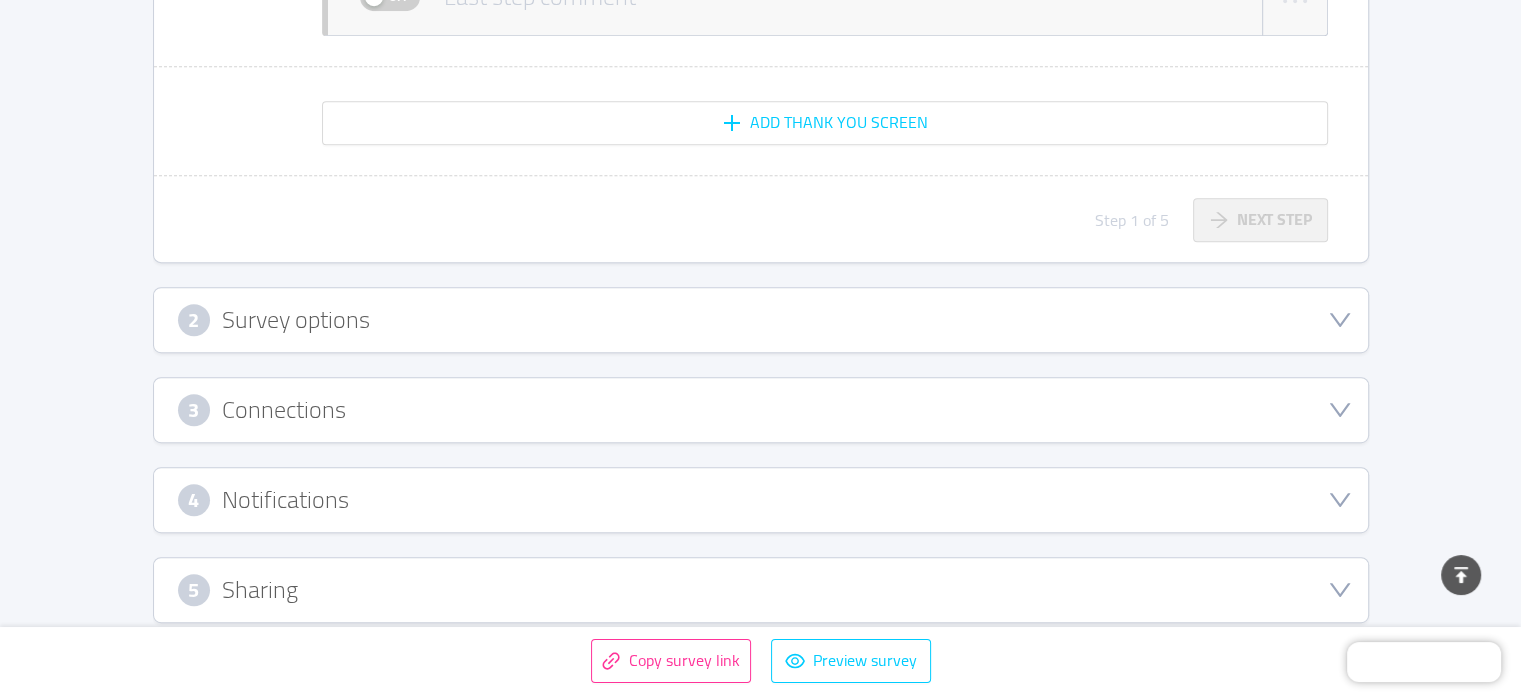 click on "2  Survey options" at bounding box center [761, 320] 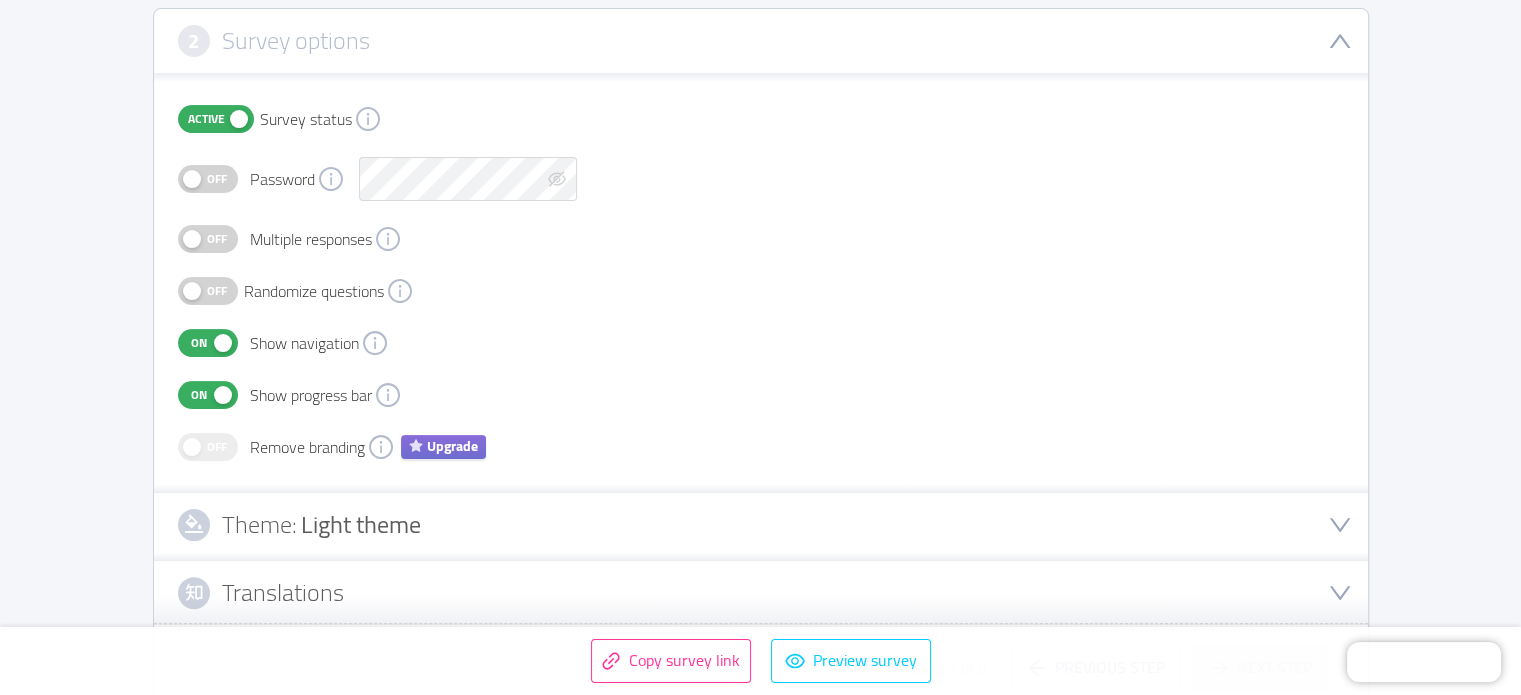 scroll, scrollTop: 272, scrollLeft: 0, axis: vertical 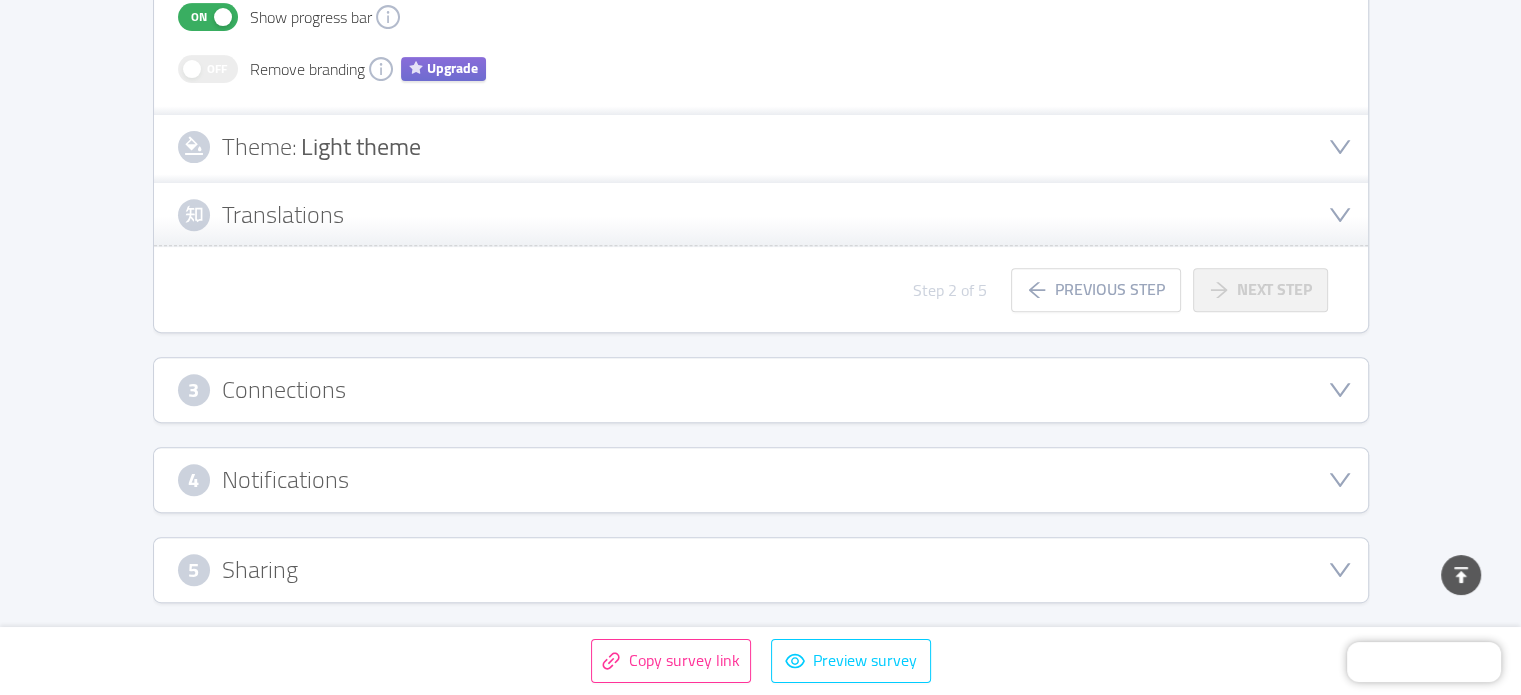 click on "3  Connections" at bounding box center [761, 390] 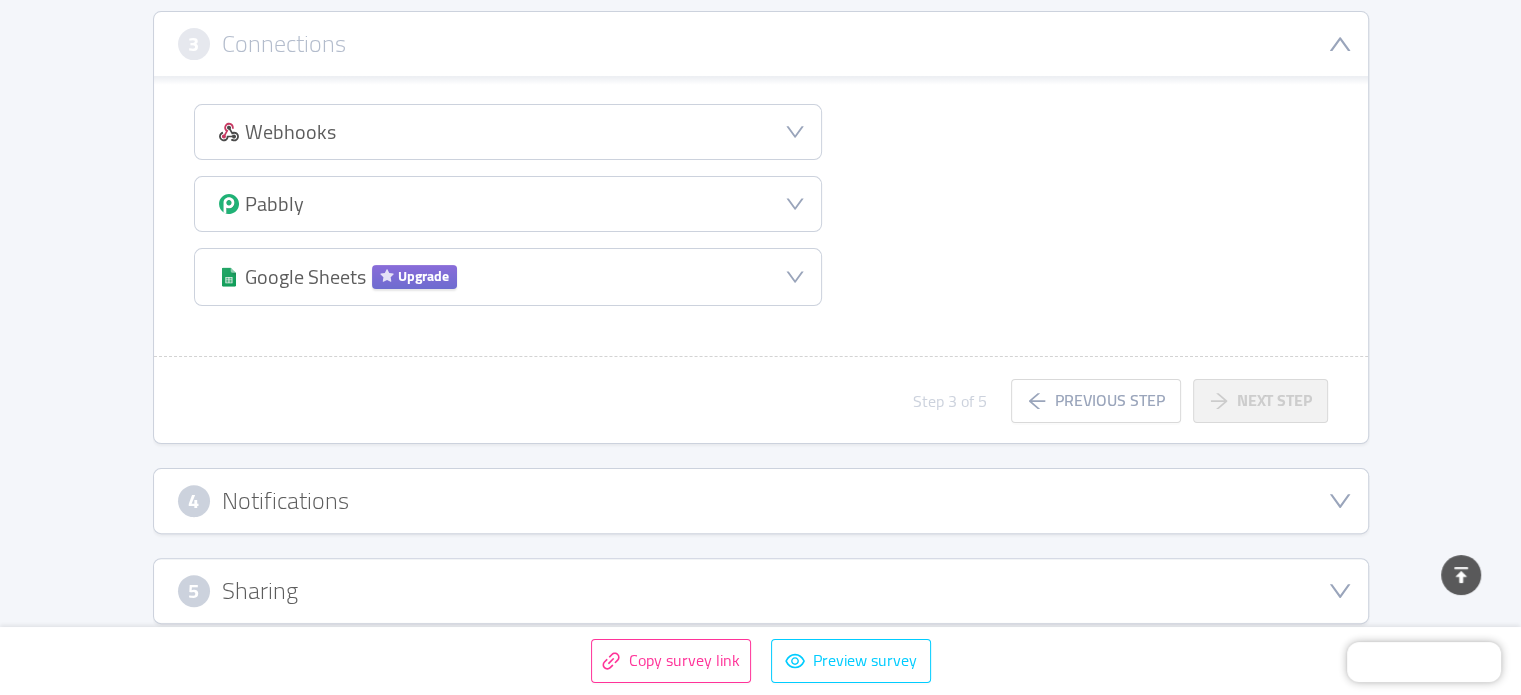 scroll, scrollTop: 381, scrollLeft: 0, axis: vertical 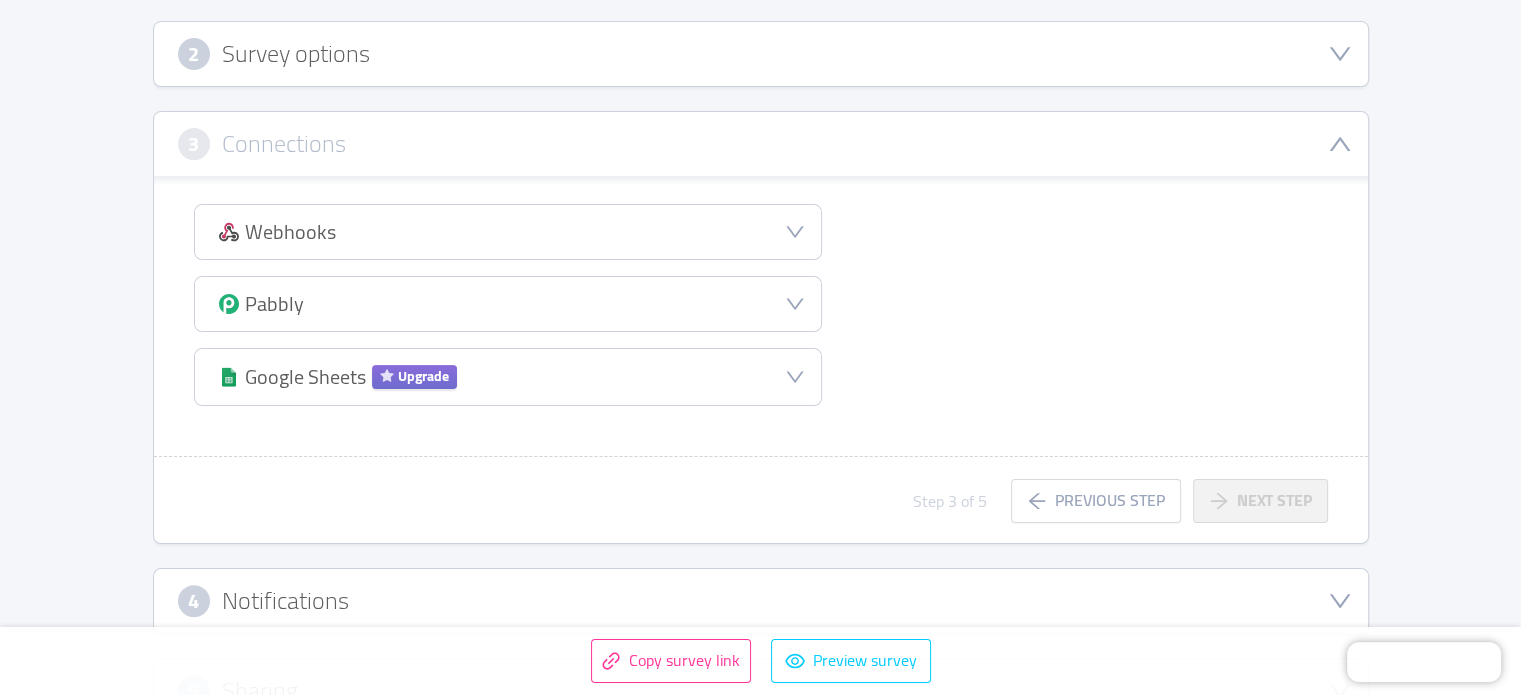 click 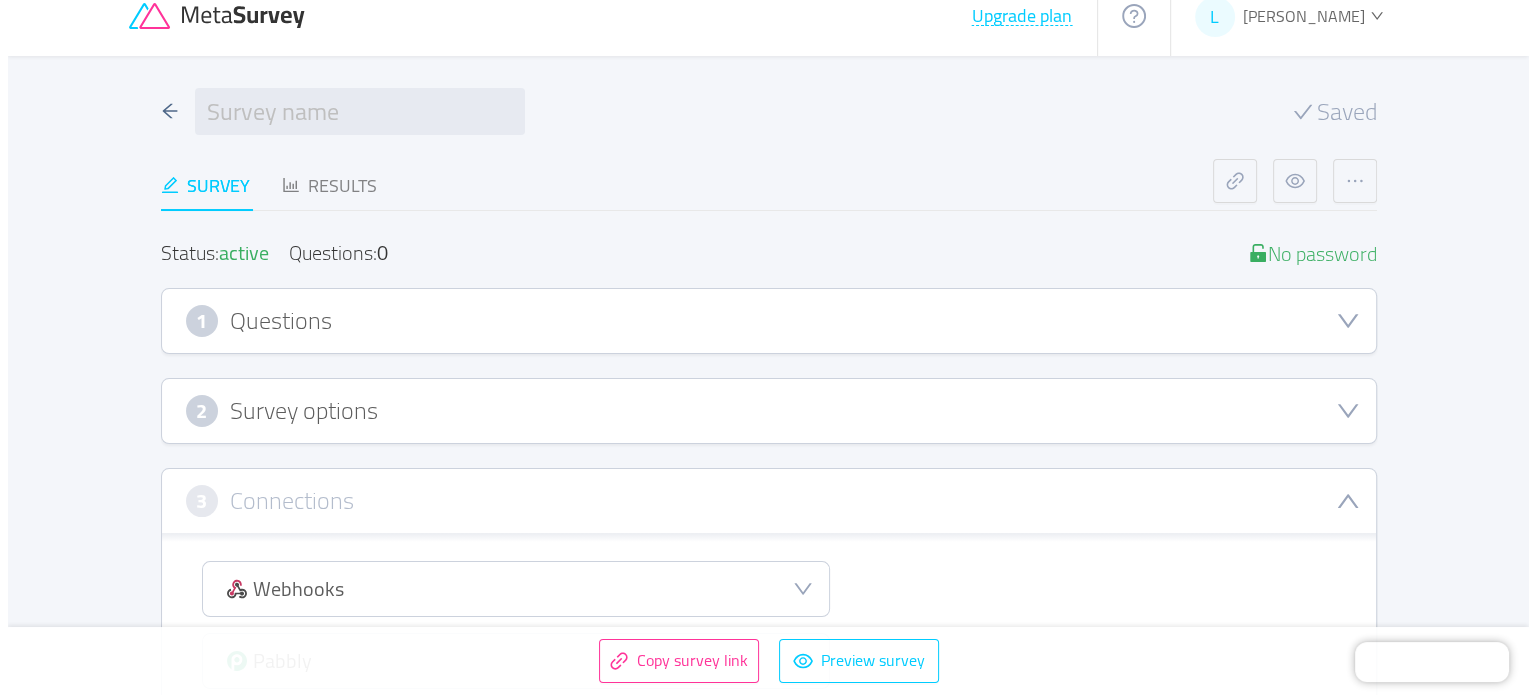 scroll, scrollTop: 0, scrollLeft: 0, axis: both 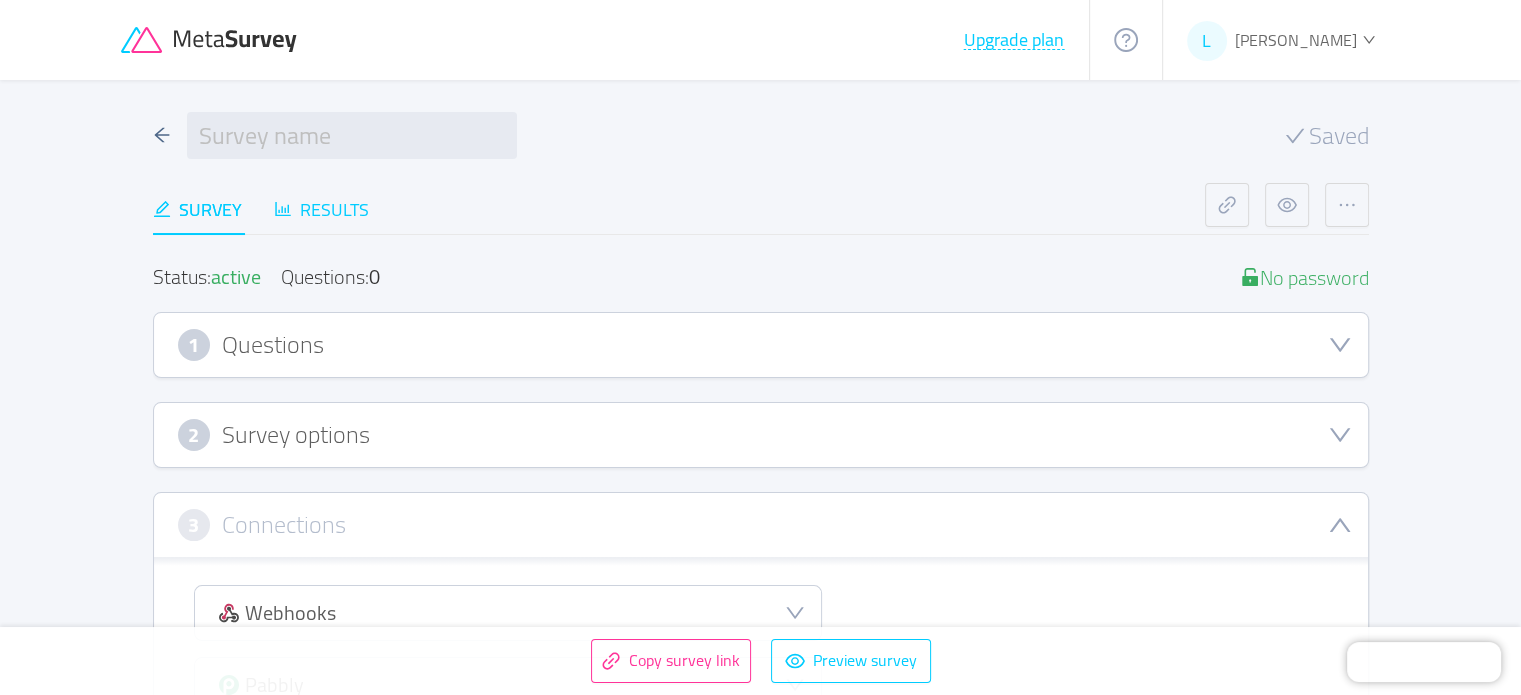 click on "Results" at bounding box center (321, 209) 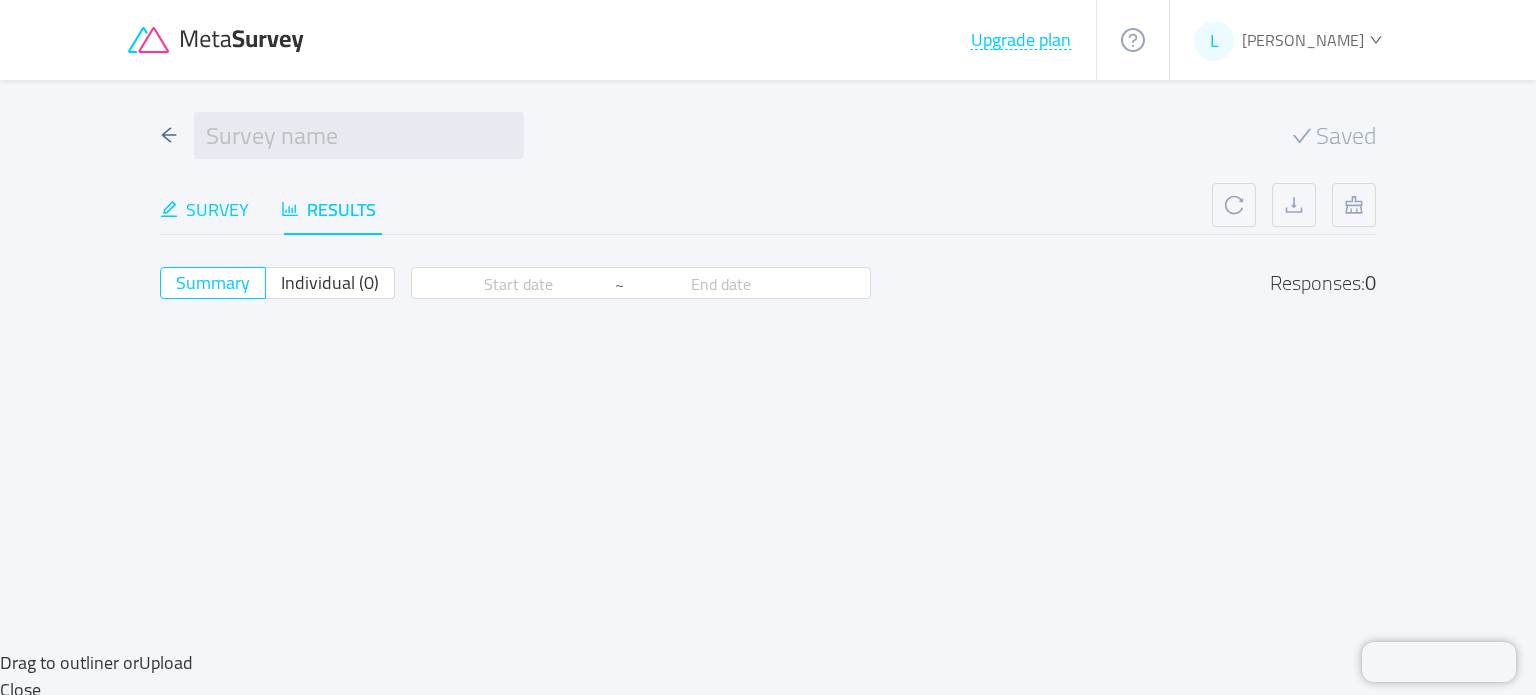 click on "Survey" at bounding box center [204, 209] 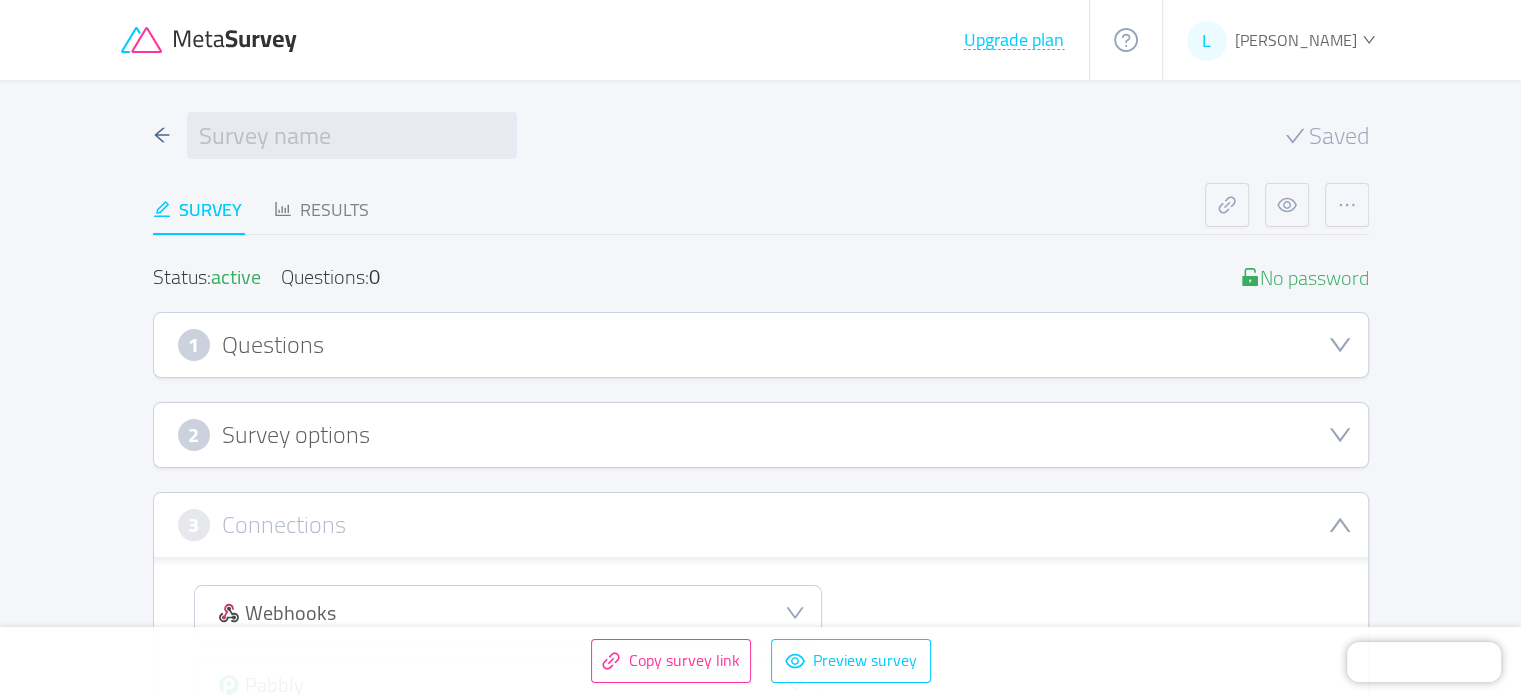 click 